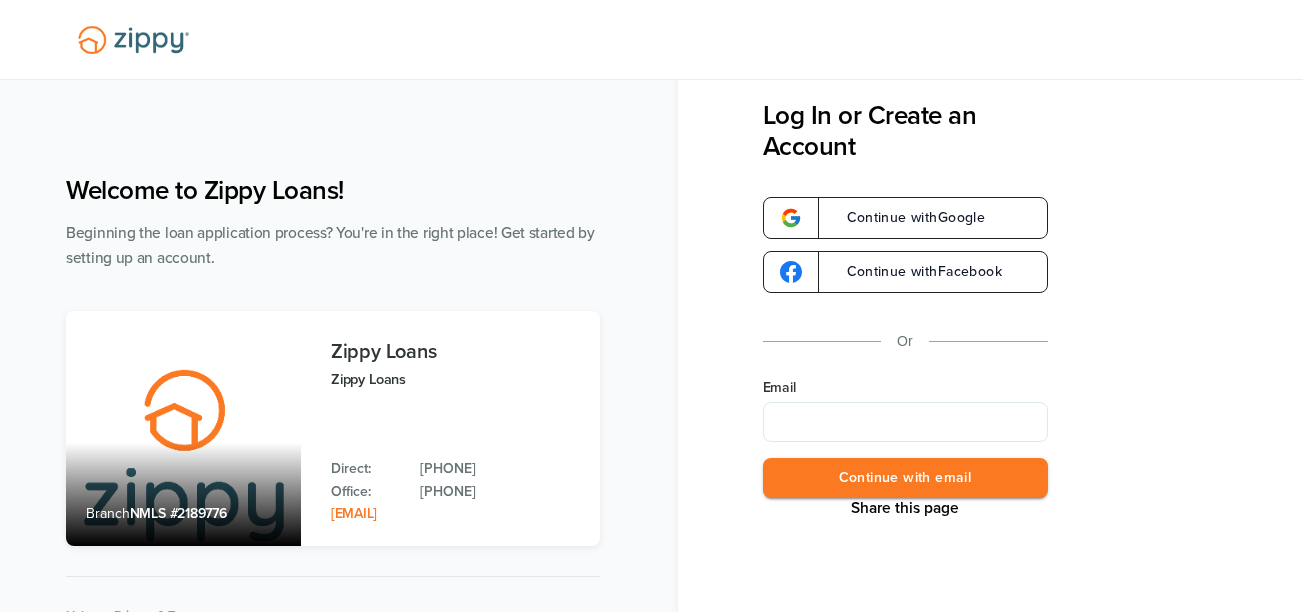 scroll, scrollTop: 0, scrollLeft: 0, axis: both 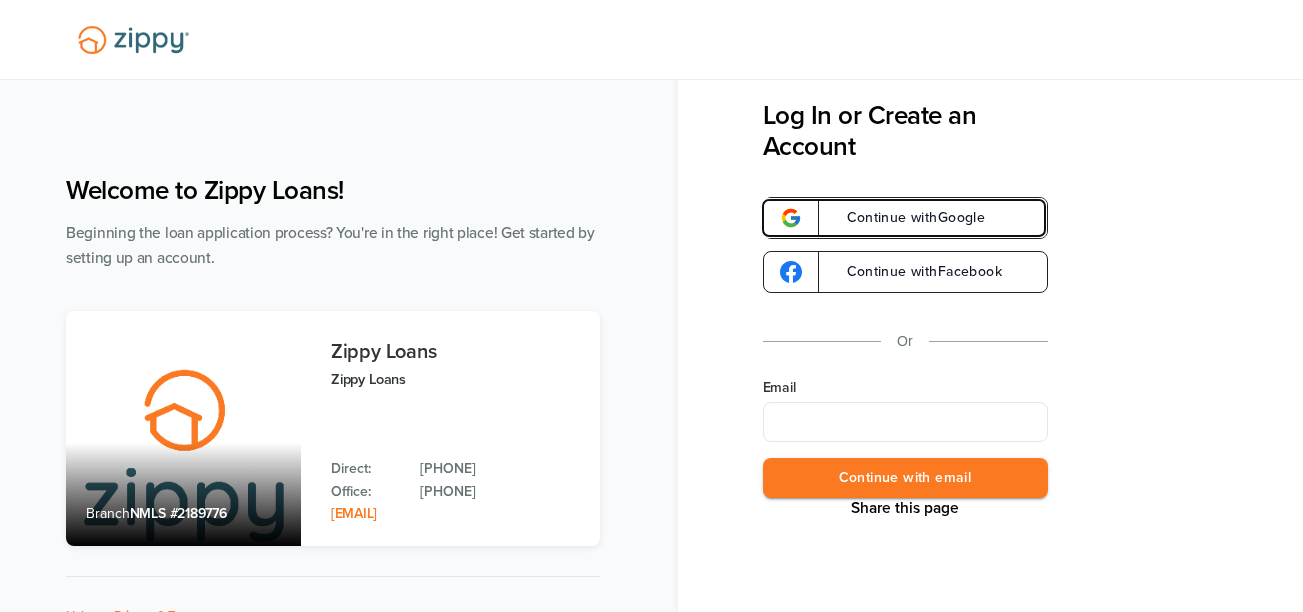 click on "Continue with  Google" at bounding box center (905, 218) 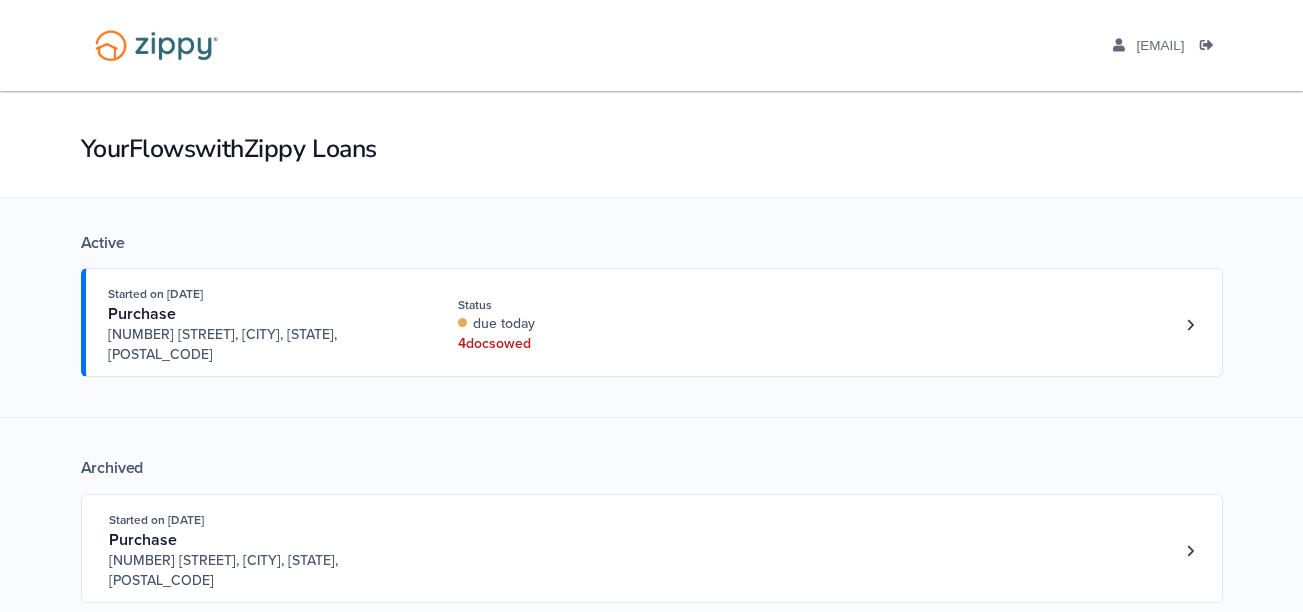 scroll, scrollTop: 0, scrollLeft: 0, axis: both 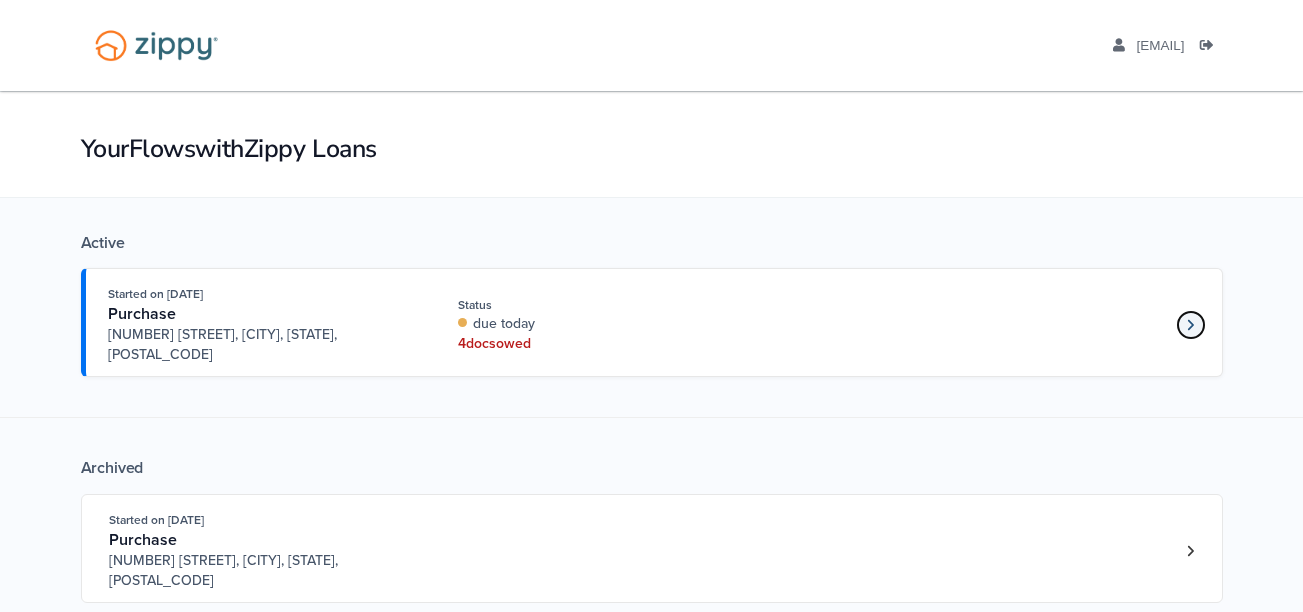 click 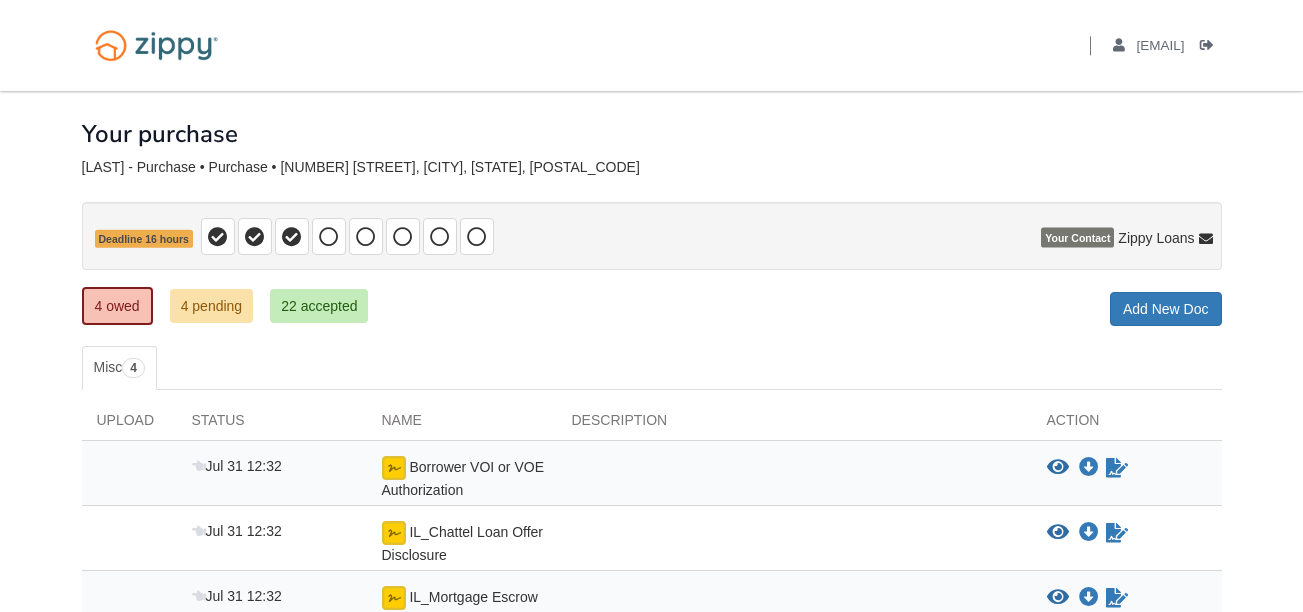 scroll, scrollTop: 0, scrollLeft: 0, axis: both 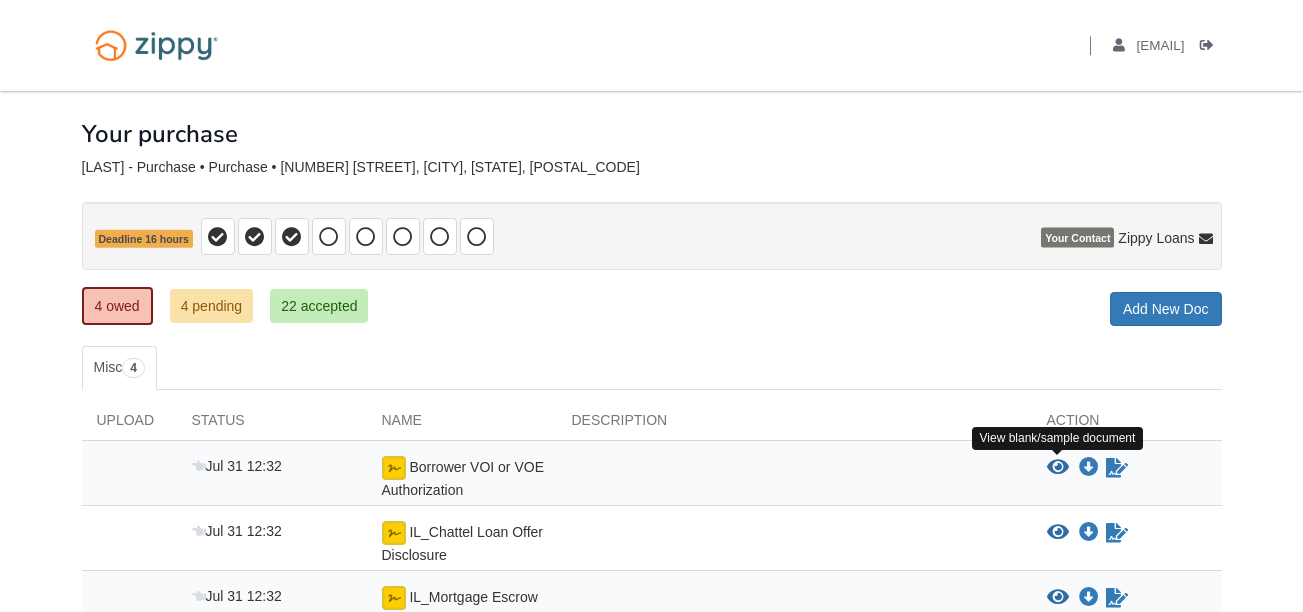 click at bounding box center [1058, 468] 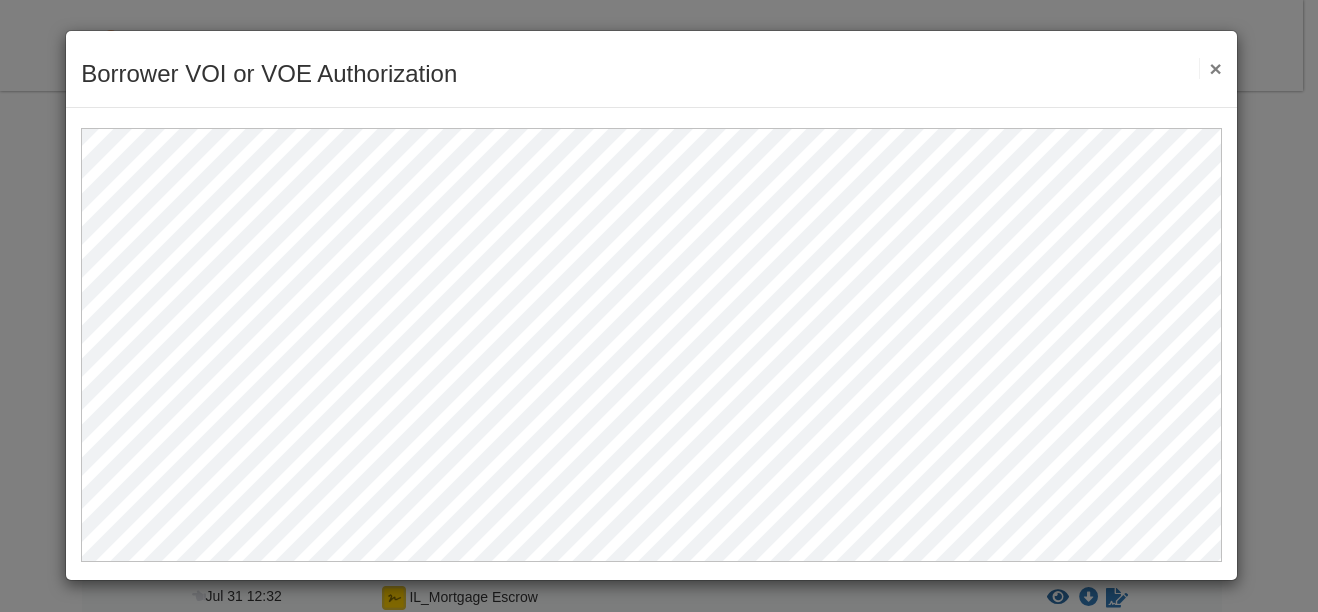click on "×" at bounding box center (1210, 68) 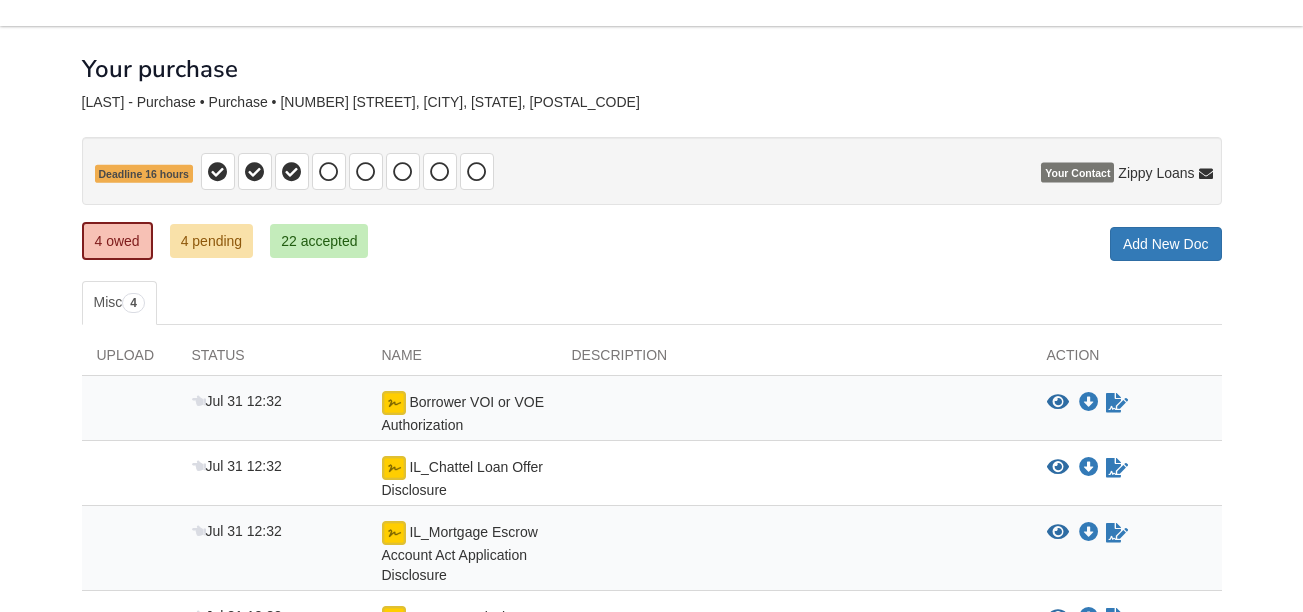 scroll, scrollTop: 200, scrollLeft: 0, axis: vertical 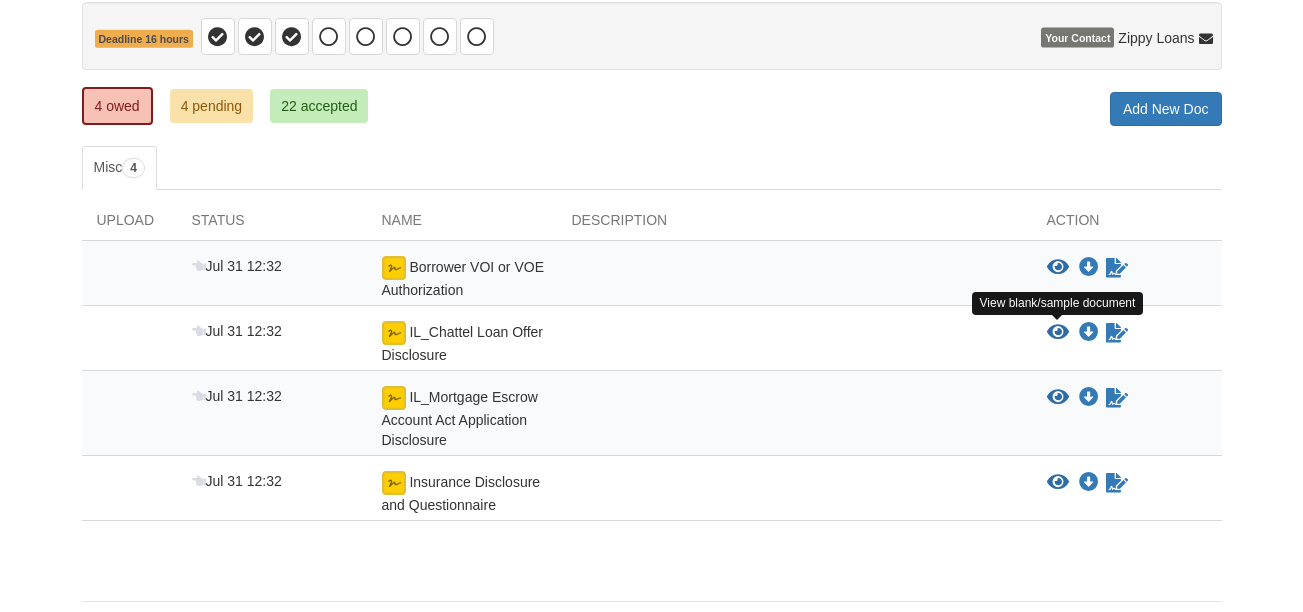 click at bounding box center [1058, 333] 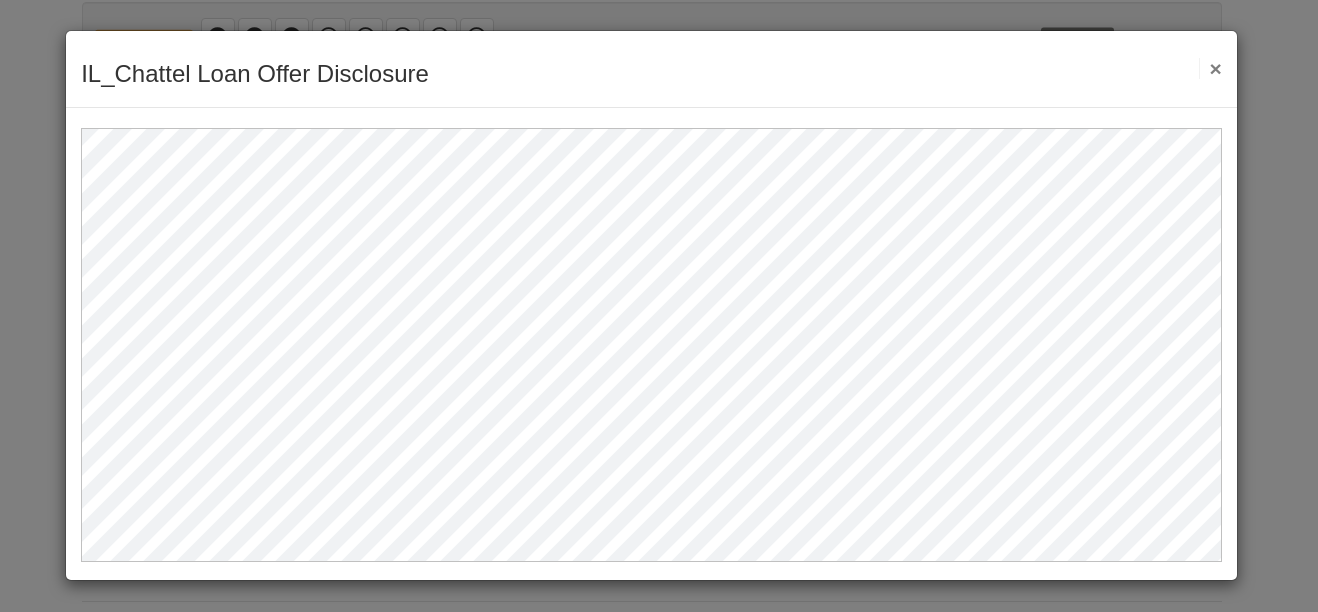 click on "×" at bounding box center [1210, 68] 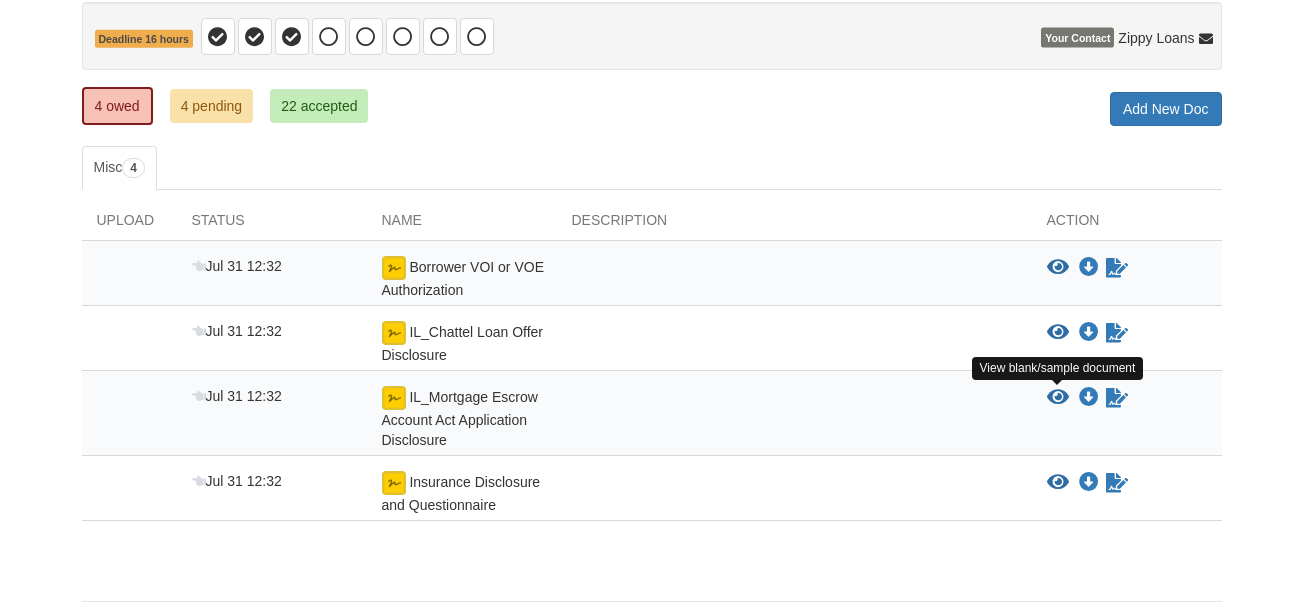 click at bounding box center (1058, 398) 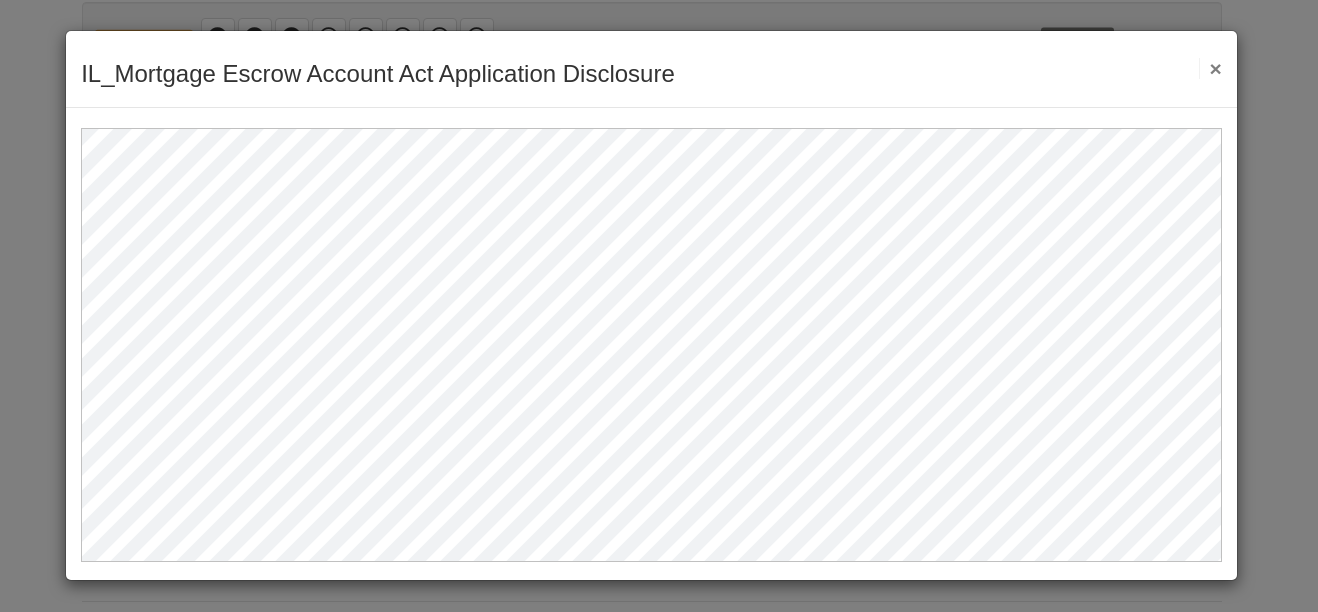 click on "×" at bounding box center (1210, 68) 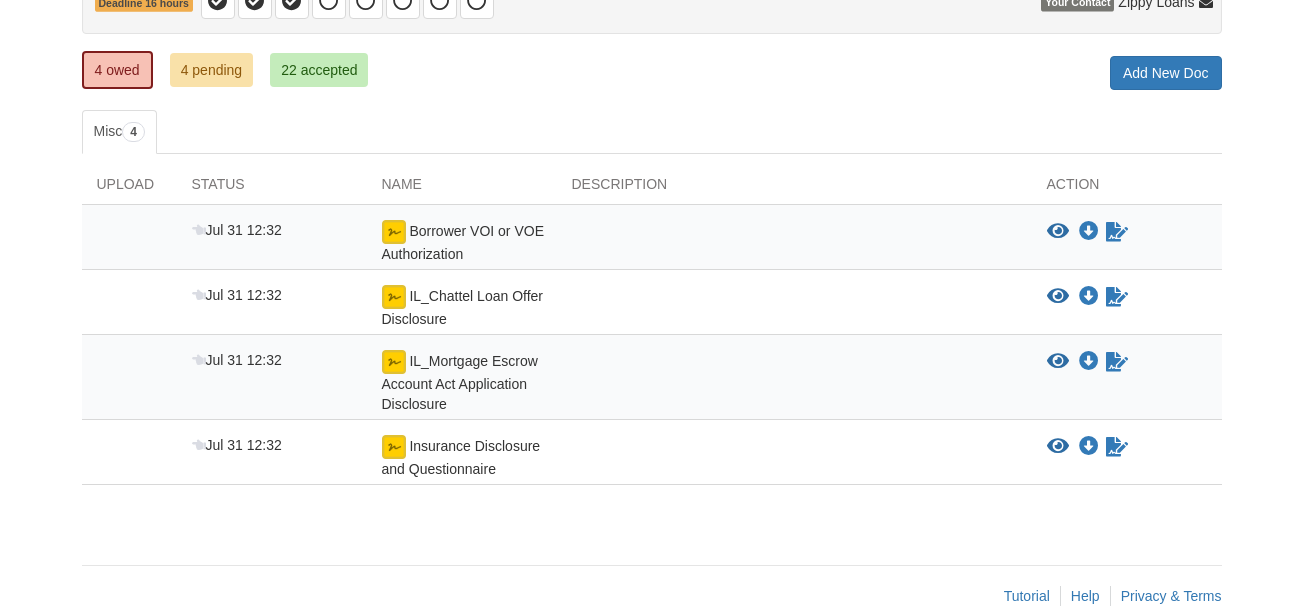 scroll, scrollTop: 270, scrollLeft: 0, axis: vertical 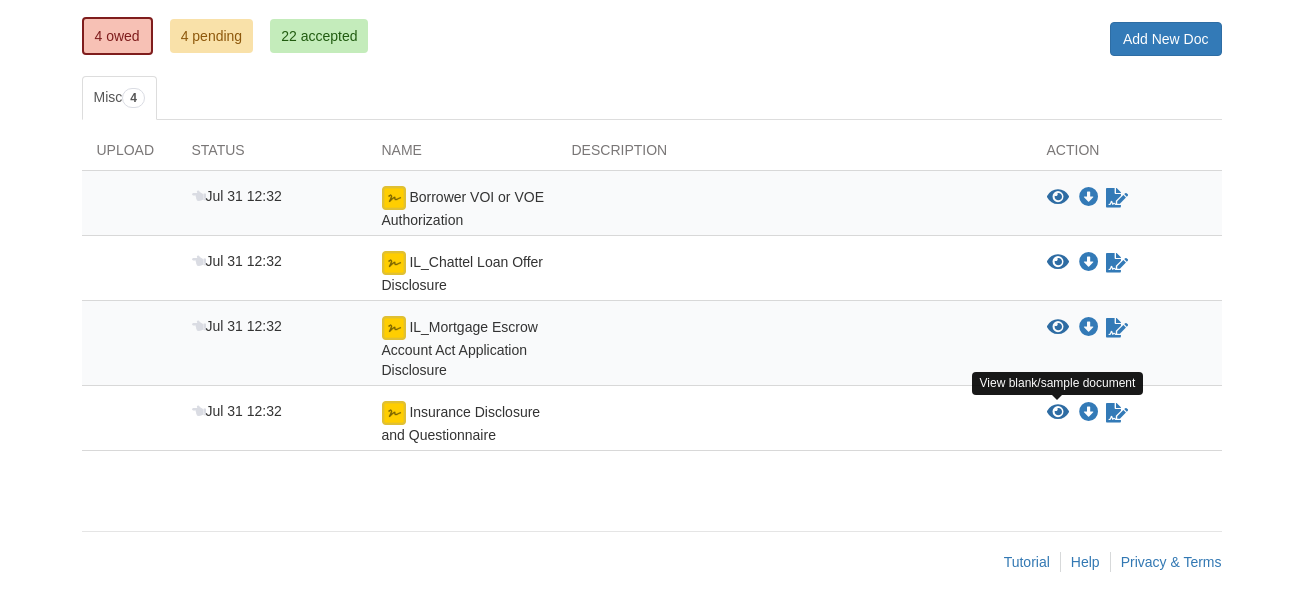 click at bounding box center [1058, 413] 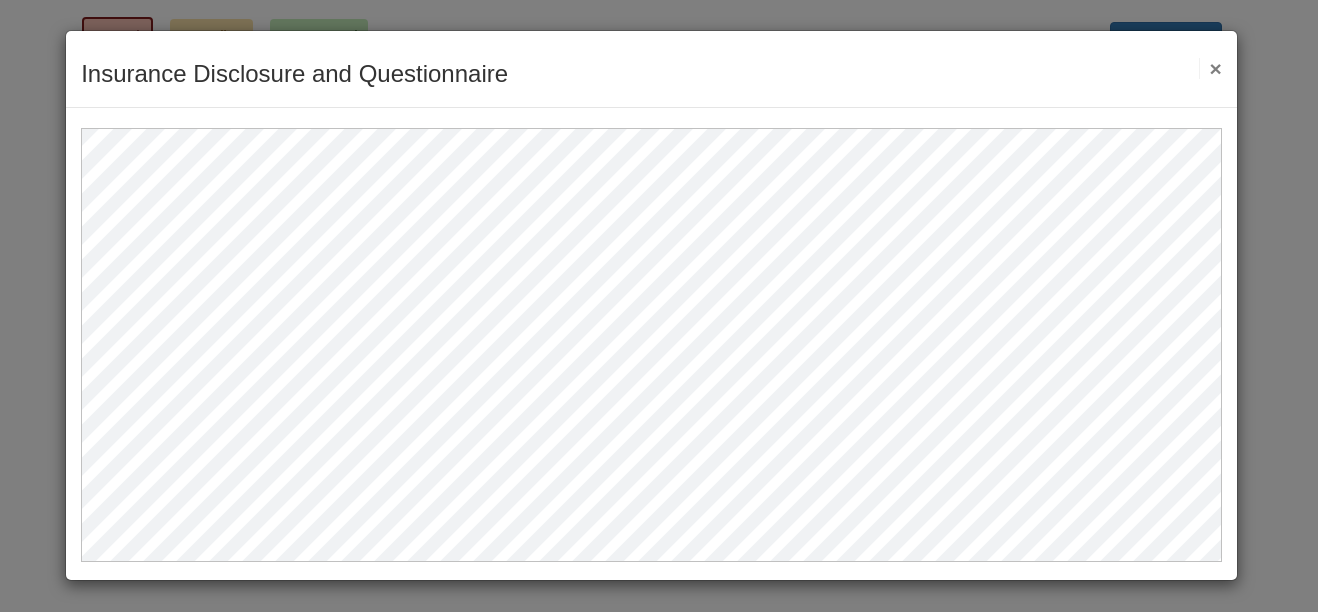 click on "×" at bounding box center (1210, 68) 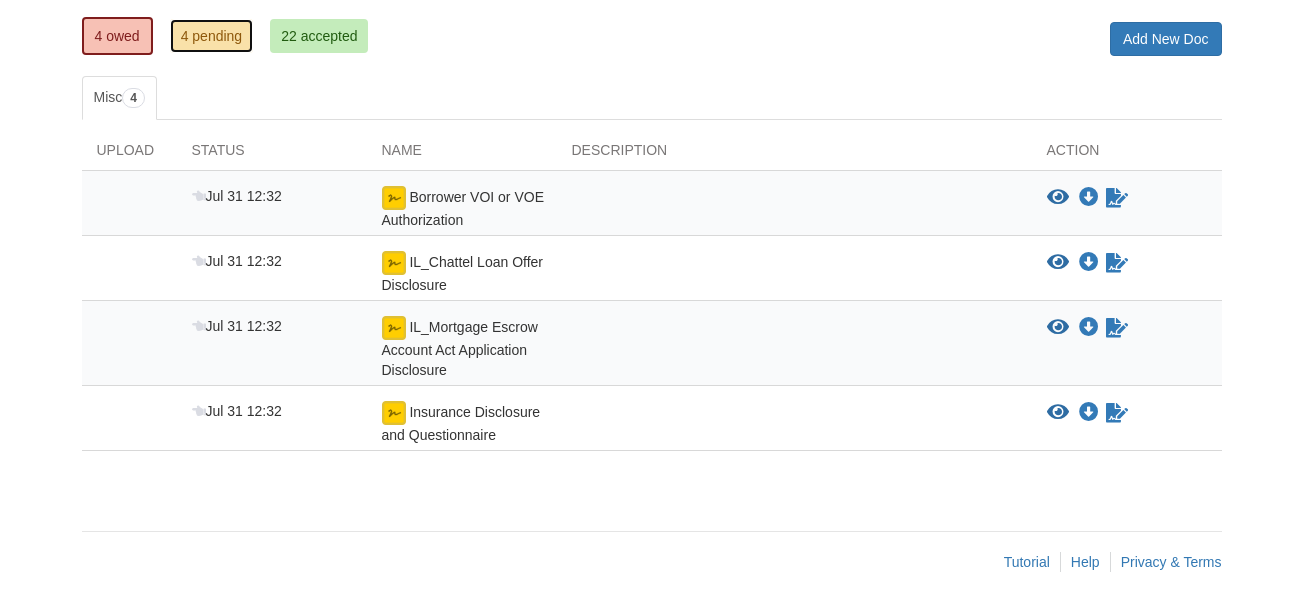 click on "4 pending" at bounding box center [212, 36] 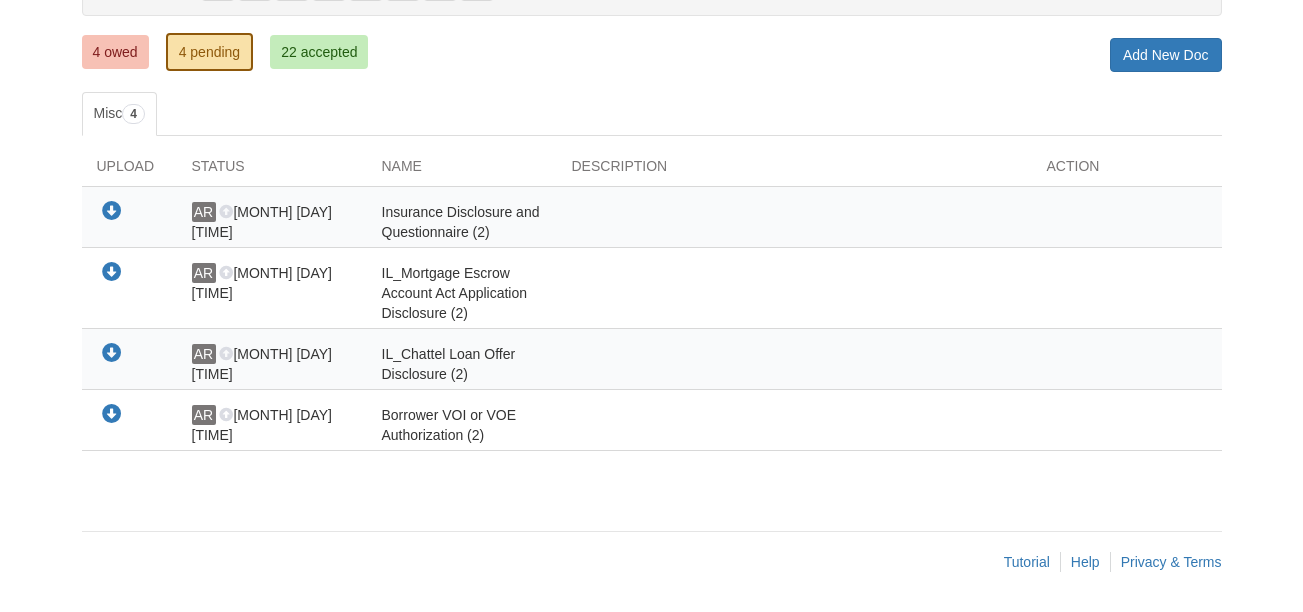 scroll, scrollTop: 254, scrollLeft: 0, axis: vertical 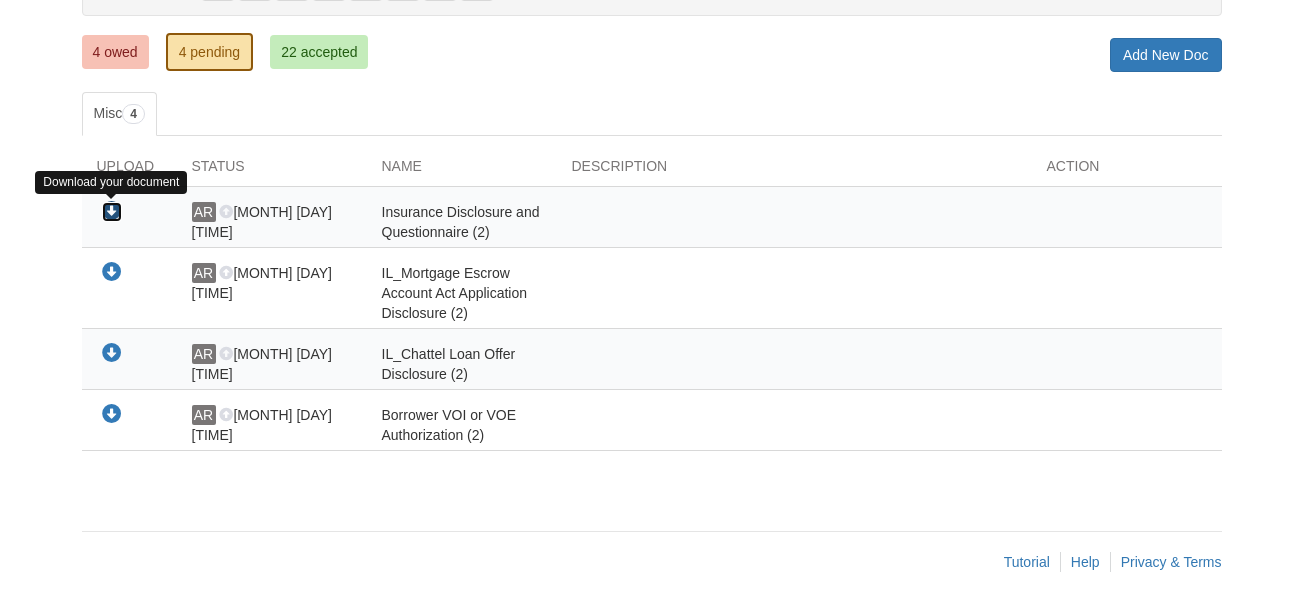 click at bounding box center [112, 212] 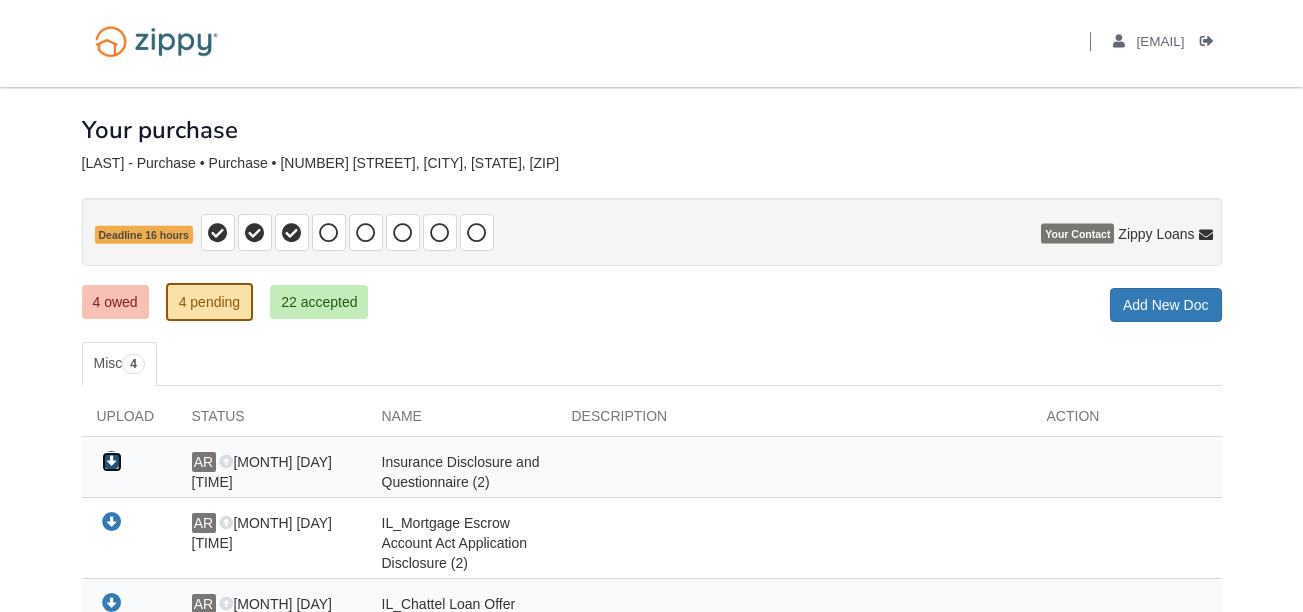 scroll, scrollTop: 0, scrollLeft: 0, axis: both 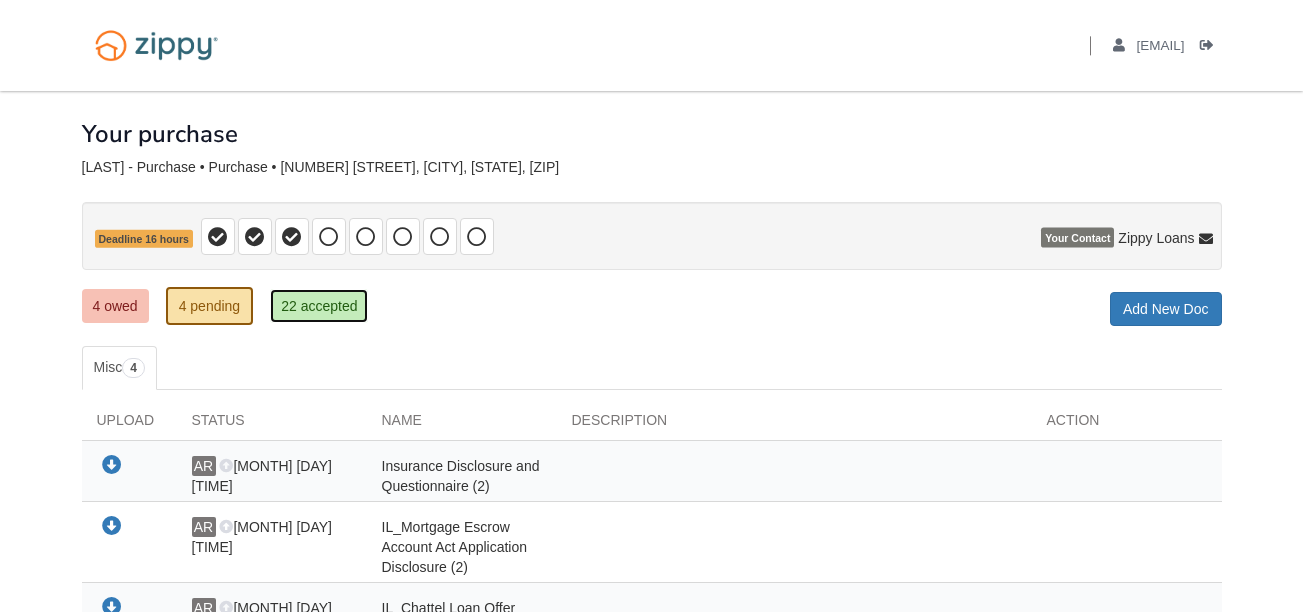 click on "22 accepted" at bounding box center [319, 306] 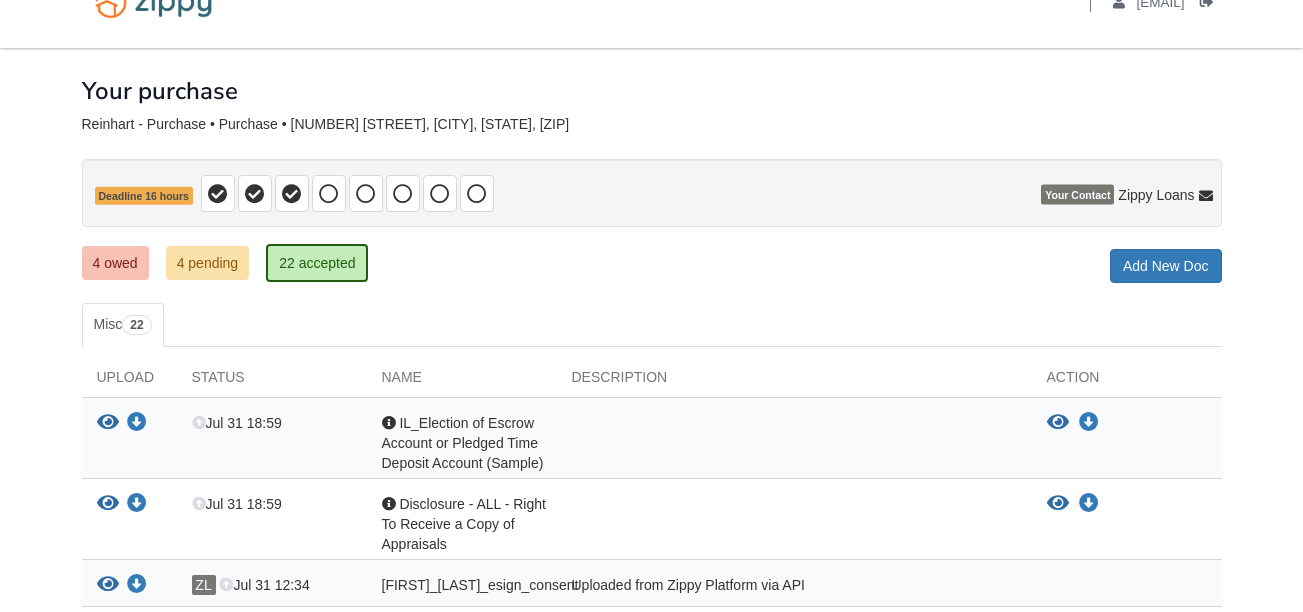 scroll, scrollTop: 0, scrollLeft: 0, axis: both 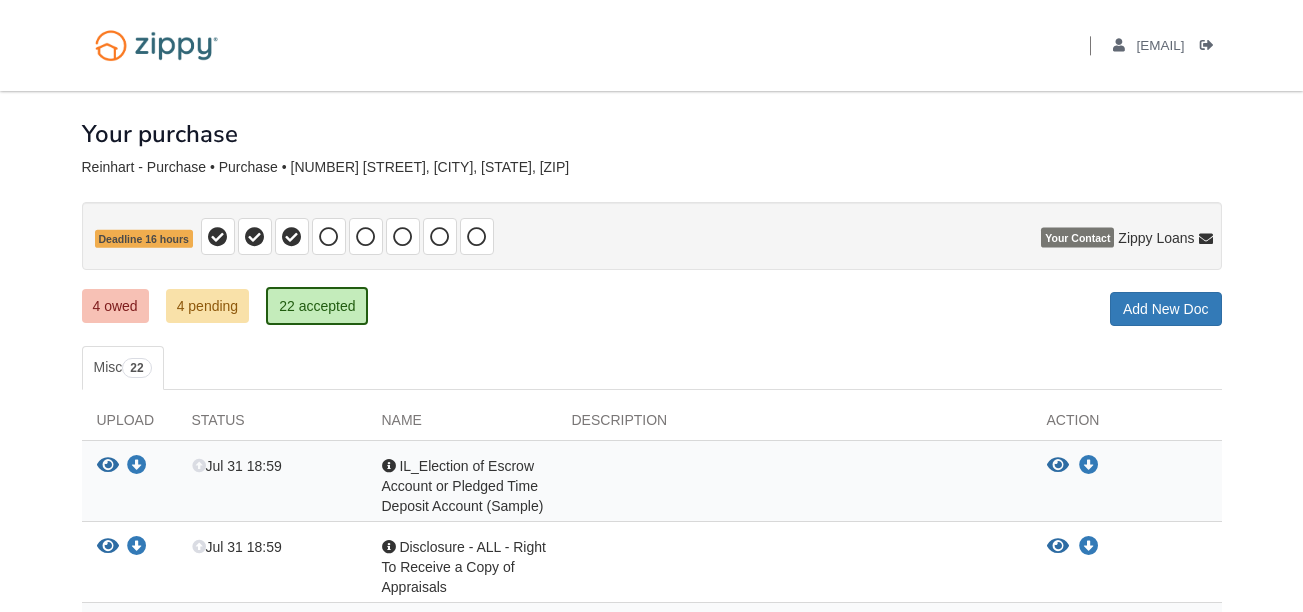 drag, startPoint x: 346, startPoint y: 163, endPoint x: 600, endPoint y: 127, distance: 256.53848 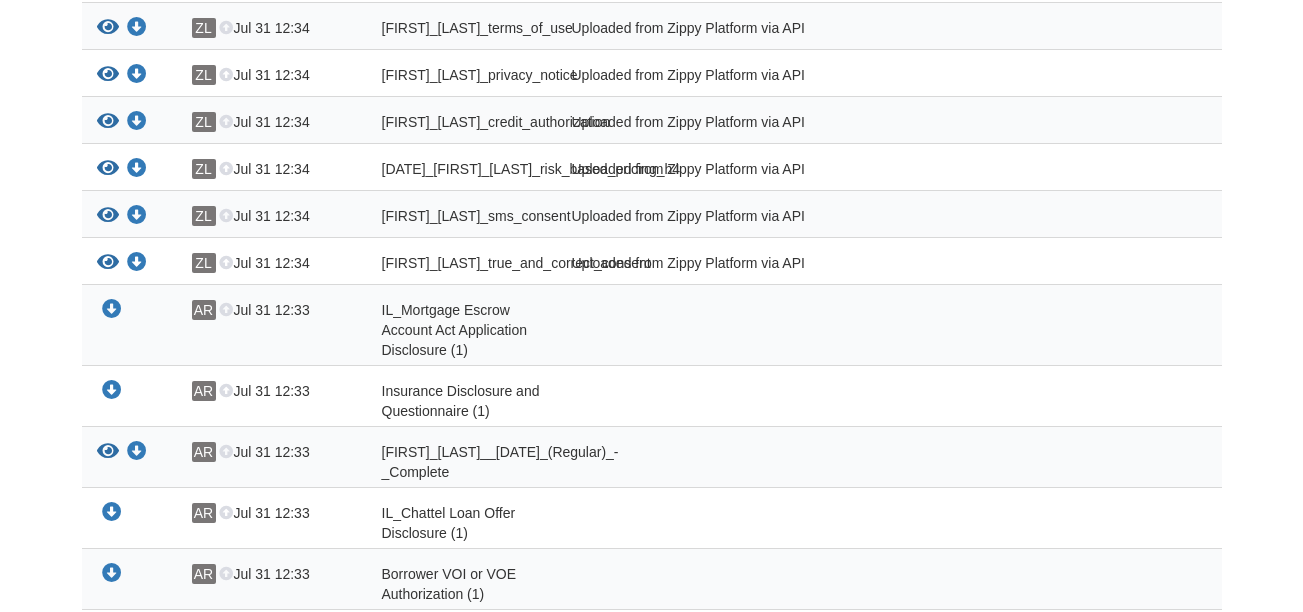 scroll, scrollTop: 94, scrollLeft: 0, axis: vertical 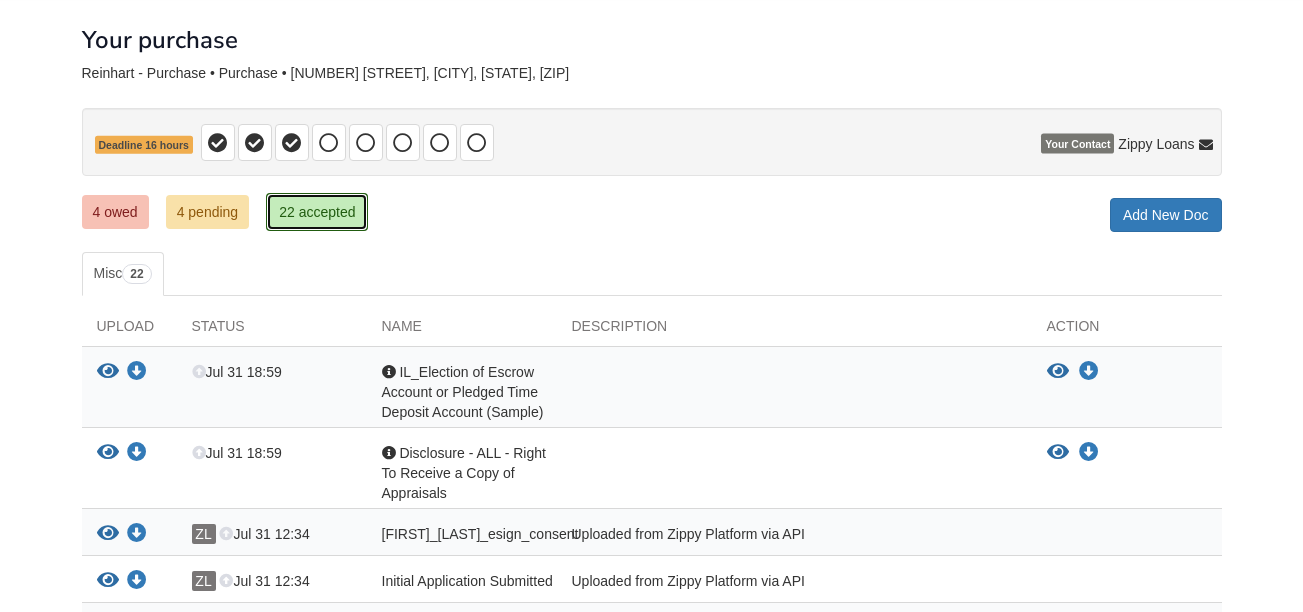 click on "22 accepted" at bounding box center (317, 212) 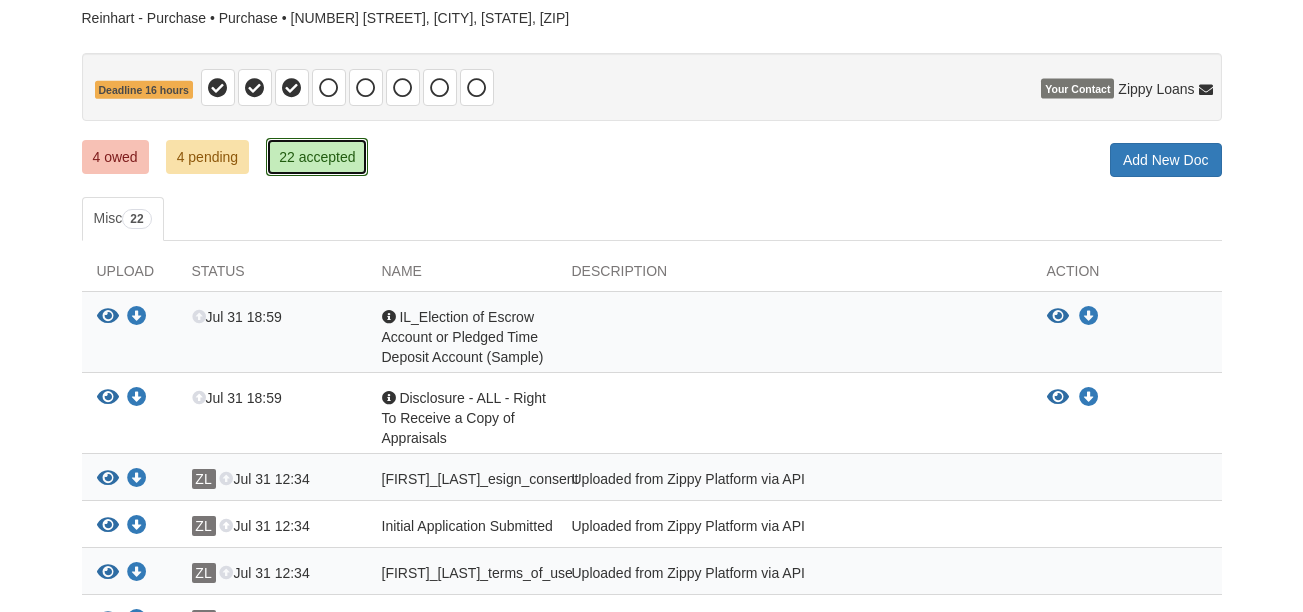 scroll, scrollTop: 258, scrollLeft: 0, axis: vertical 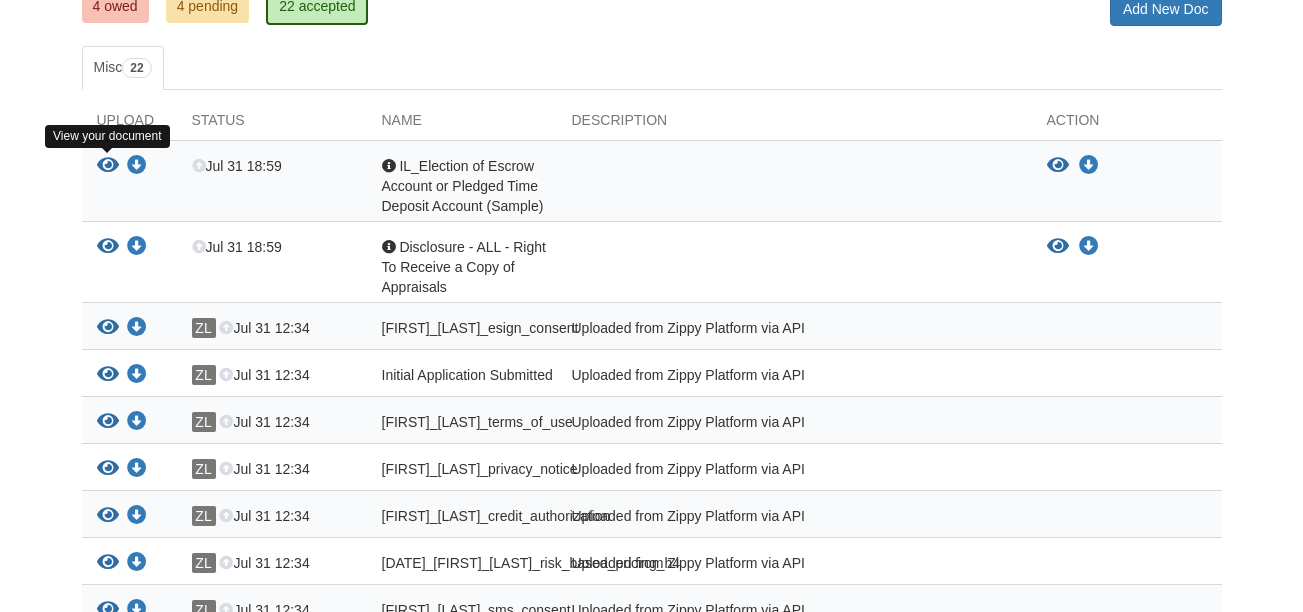 click at bounding box center [108, 166] 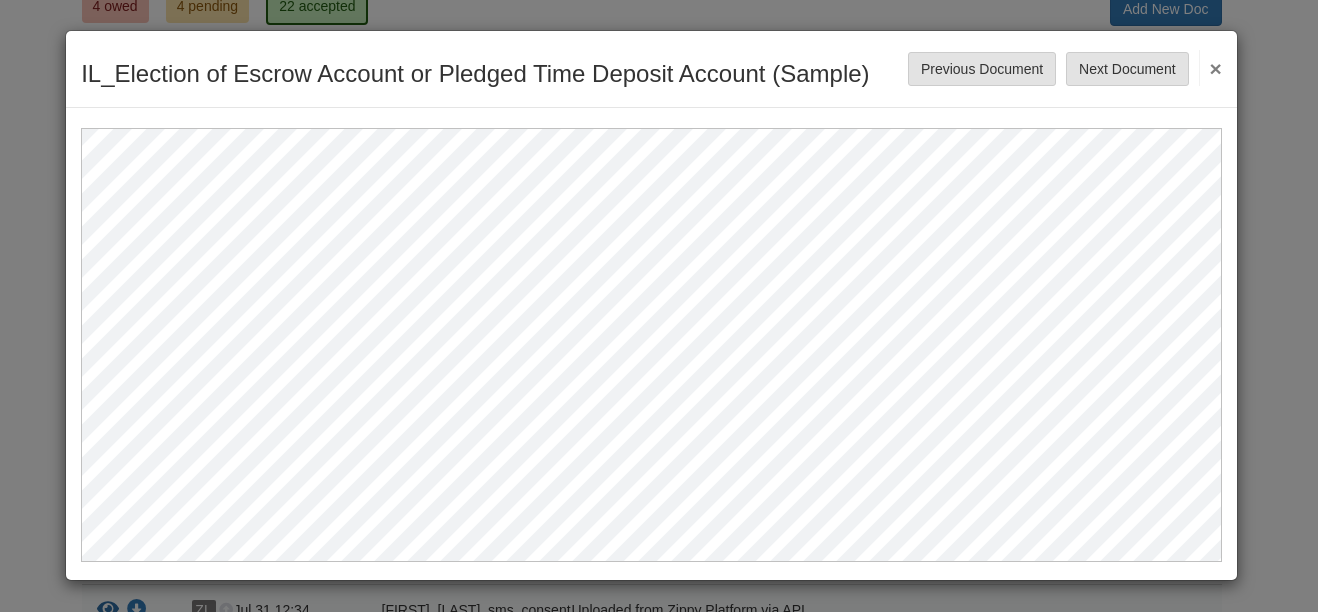 click on "×" at bounding box center [1210, 68] 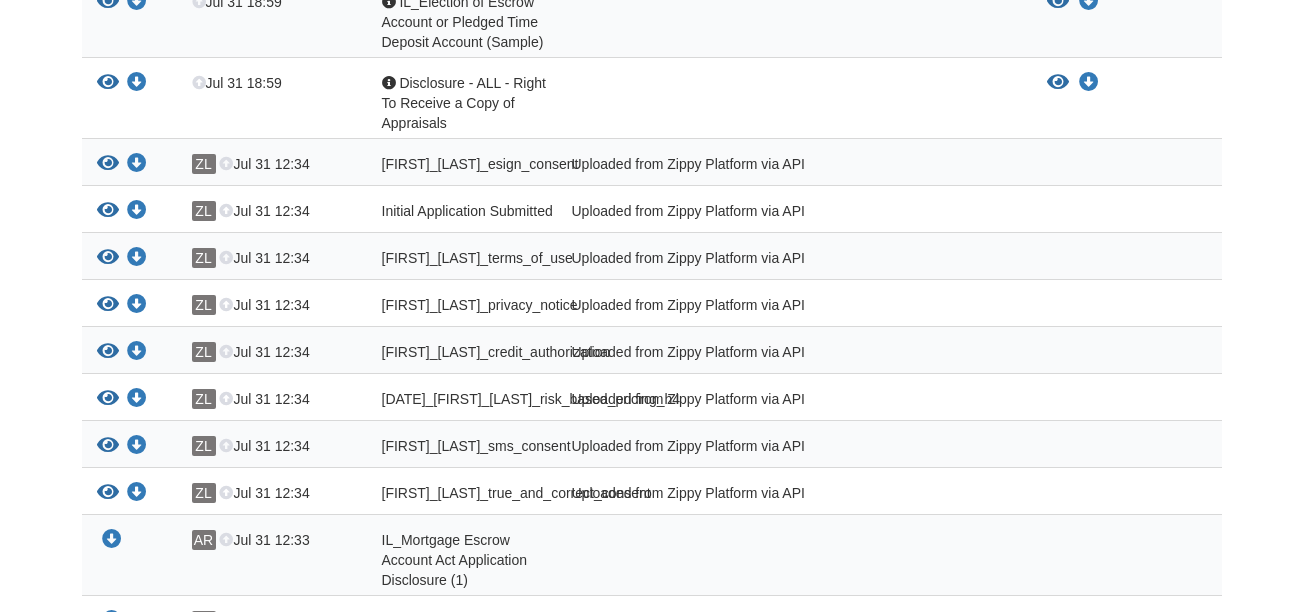 scroll, scrollTop: 500, scrollLeft: 0, axis: vertical 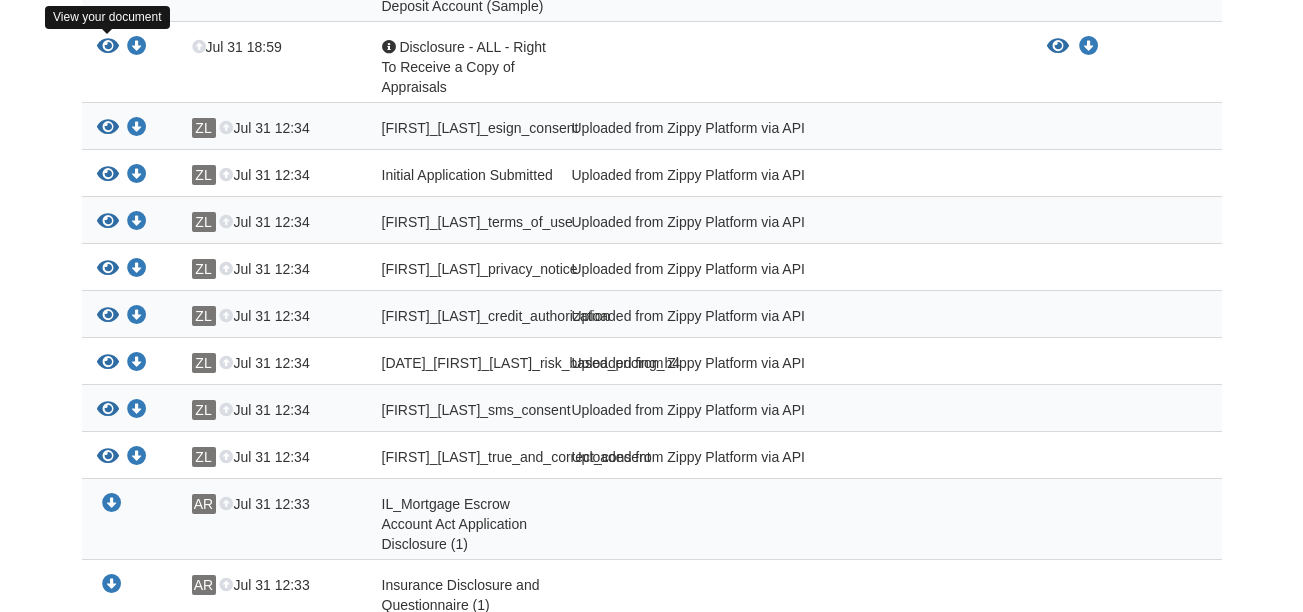 click at bounding box center [108, 47] 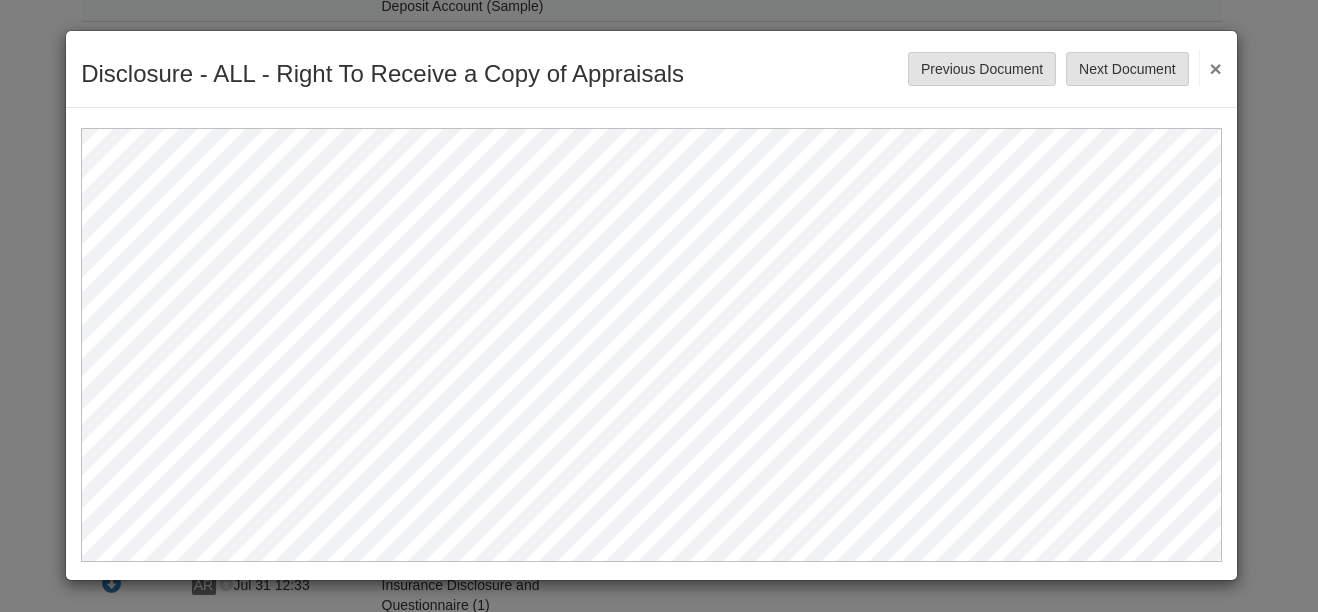 click on "×" at bounding box center [1210, 68] 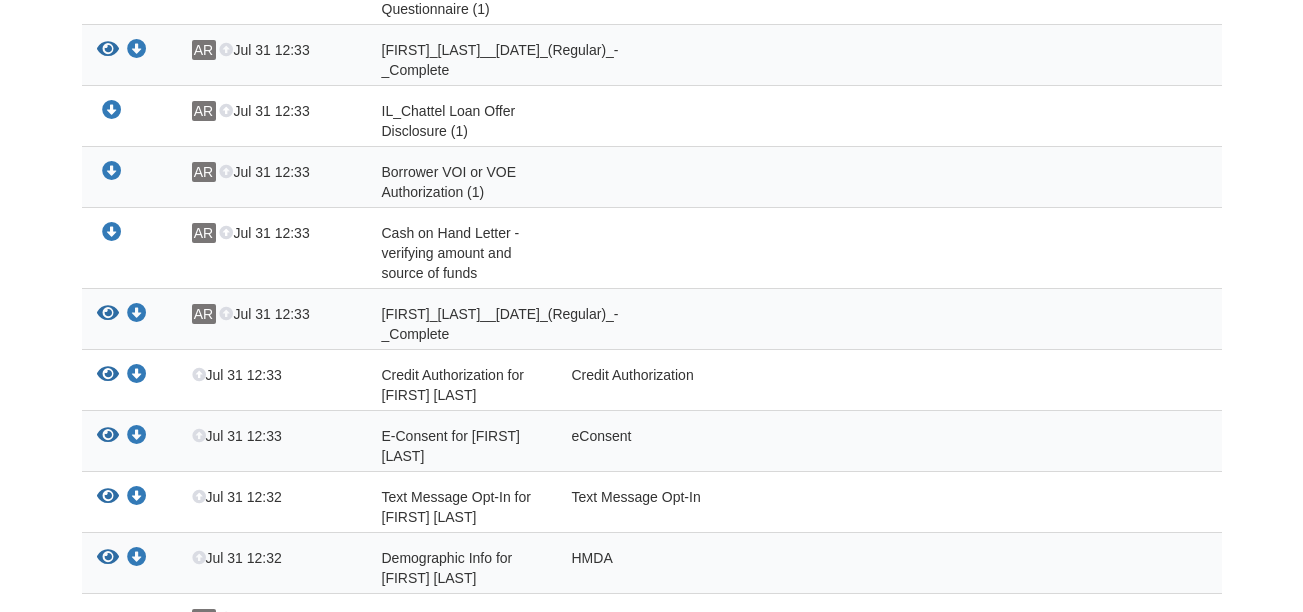 scroll, scrollTop: 1094, scrollLeft: 0, axis: vertical 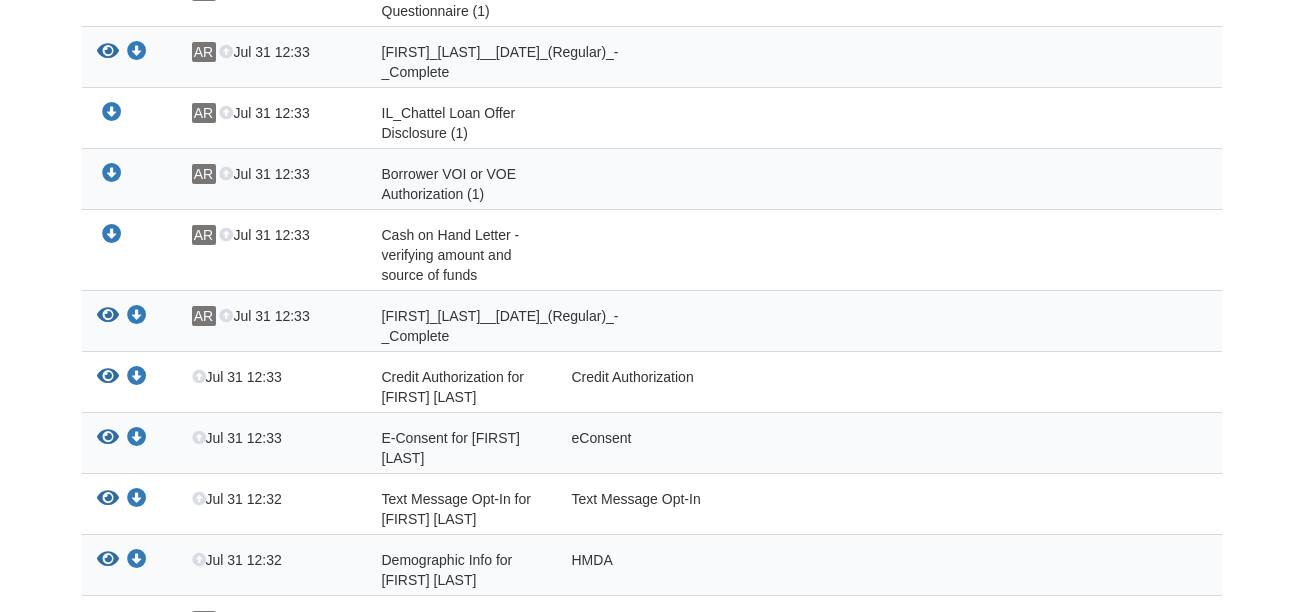 click on "Download your document" at bounding box center (129, 184) 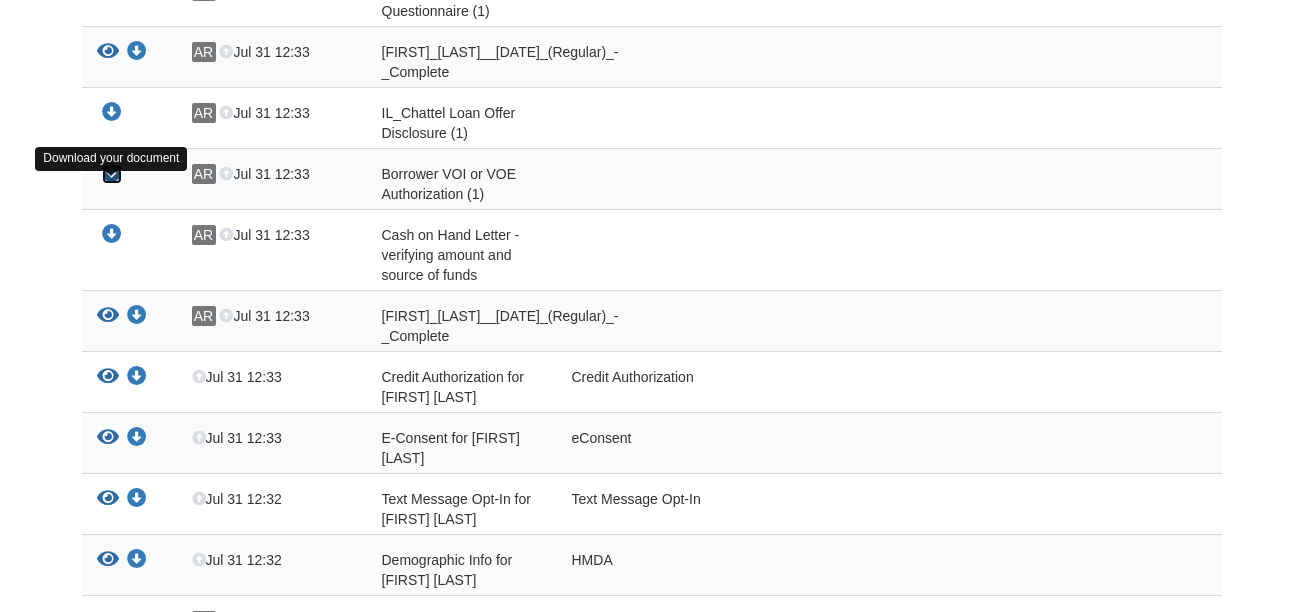 click at bounding box center [112, 174] 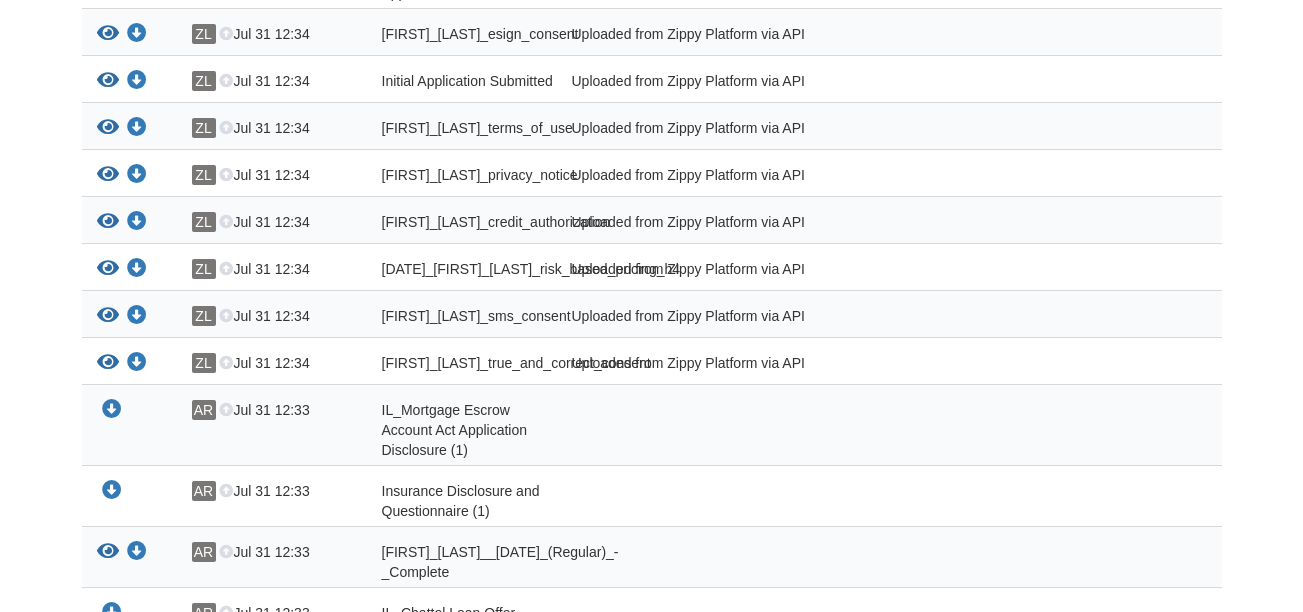 scroll, scrollTop: 494, scrollLeft: 0, axis: vertical 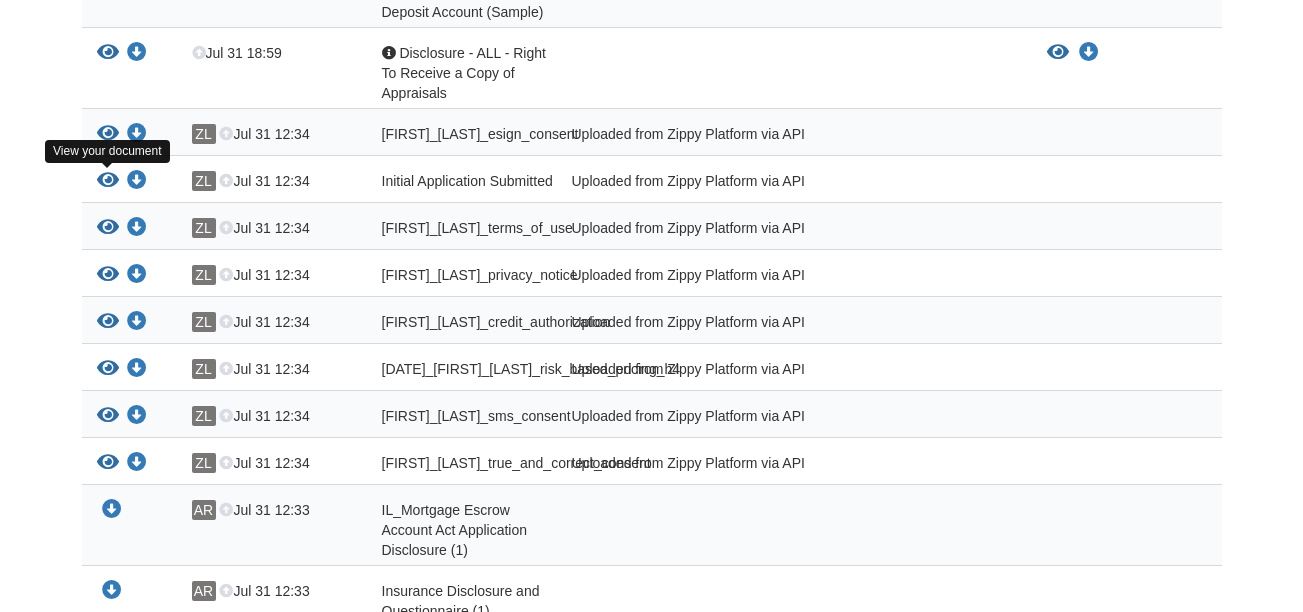 click at bounding box center [108, 181] 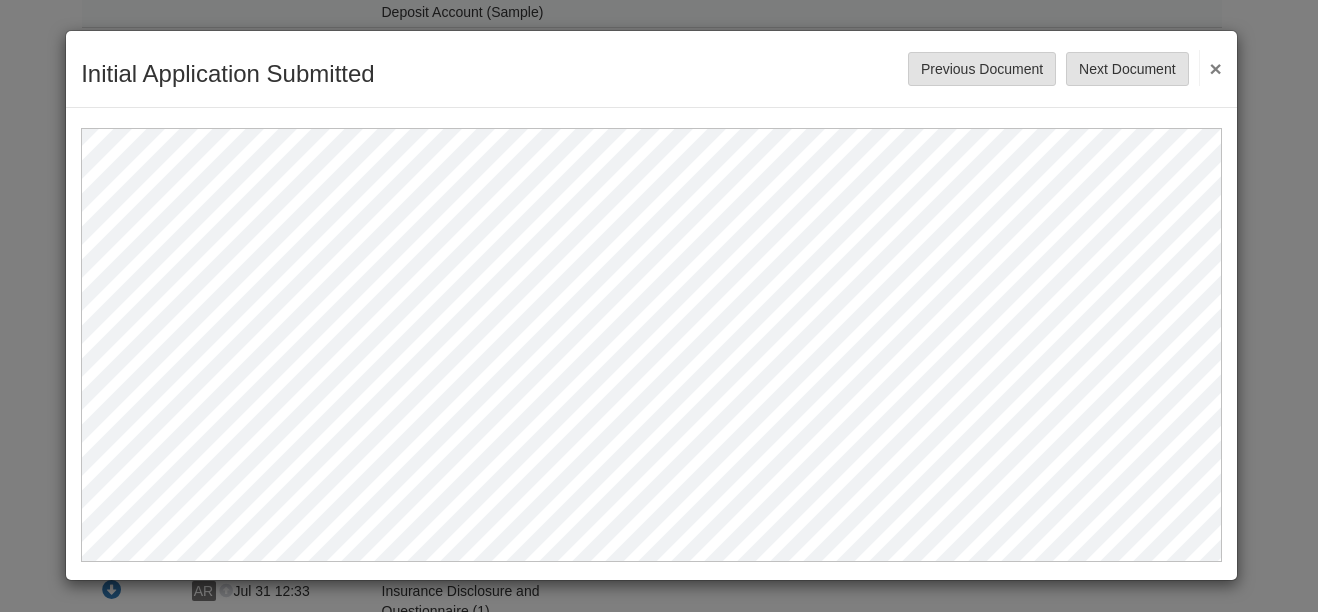 click on "×" at bounding box center [1210, 68] 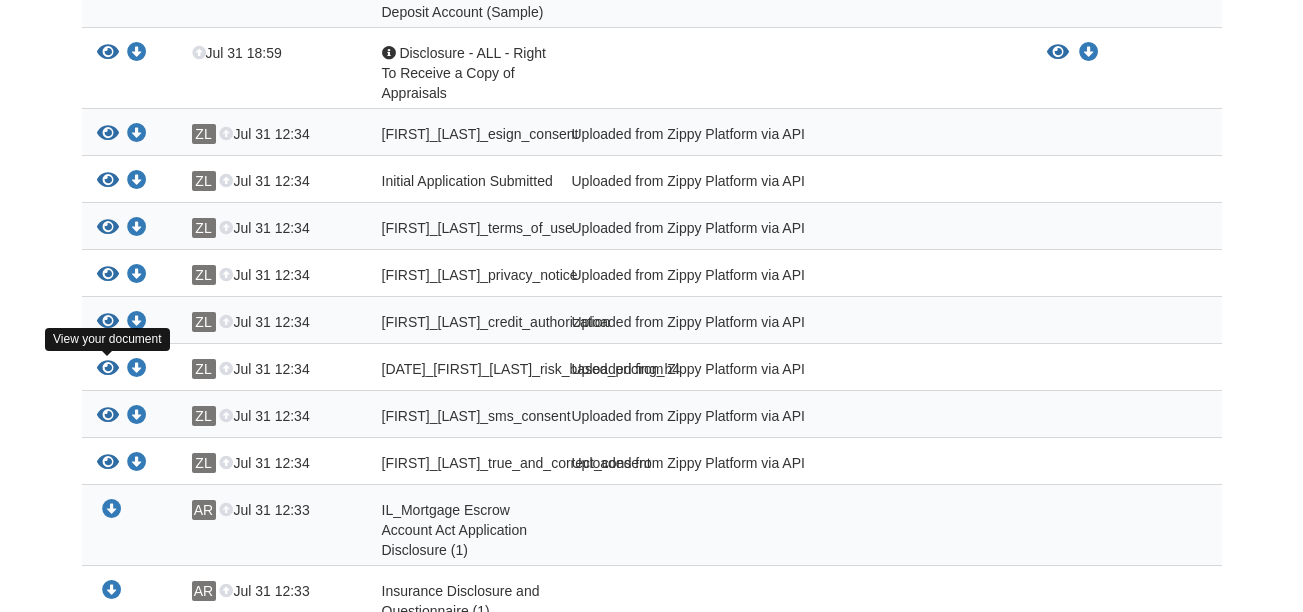 click at bounding box center (108, 369) 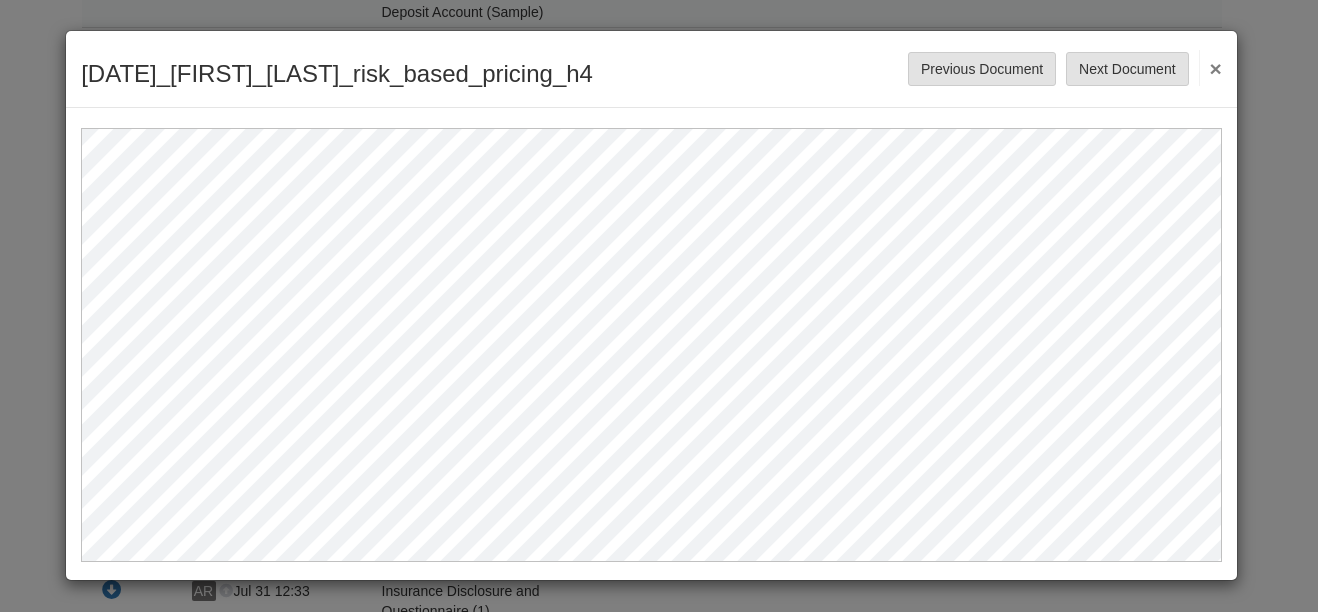 click on "×" at bounding box center (1210, 68) 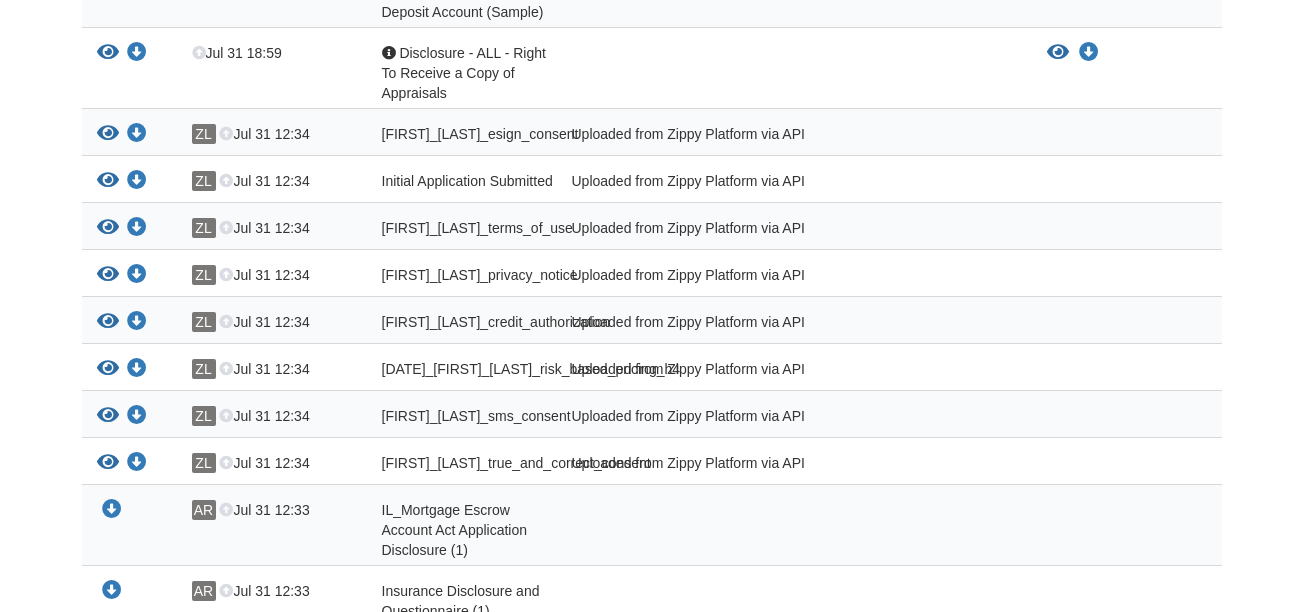 click on "Back to My Flows
andcook84@outlook.com Logout" at bounding box center (651, 452) 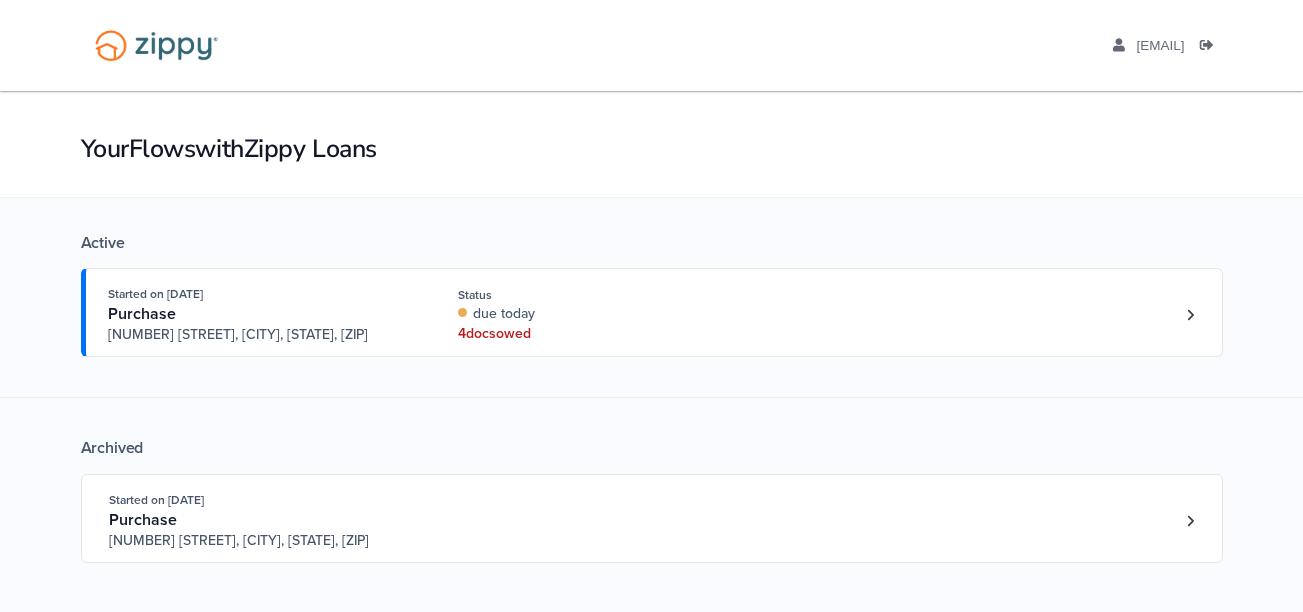 scroll, scrollTop: 0, scrollLeft: 0, axis: both 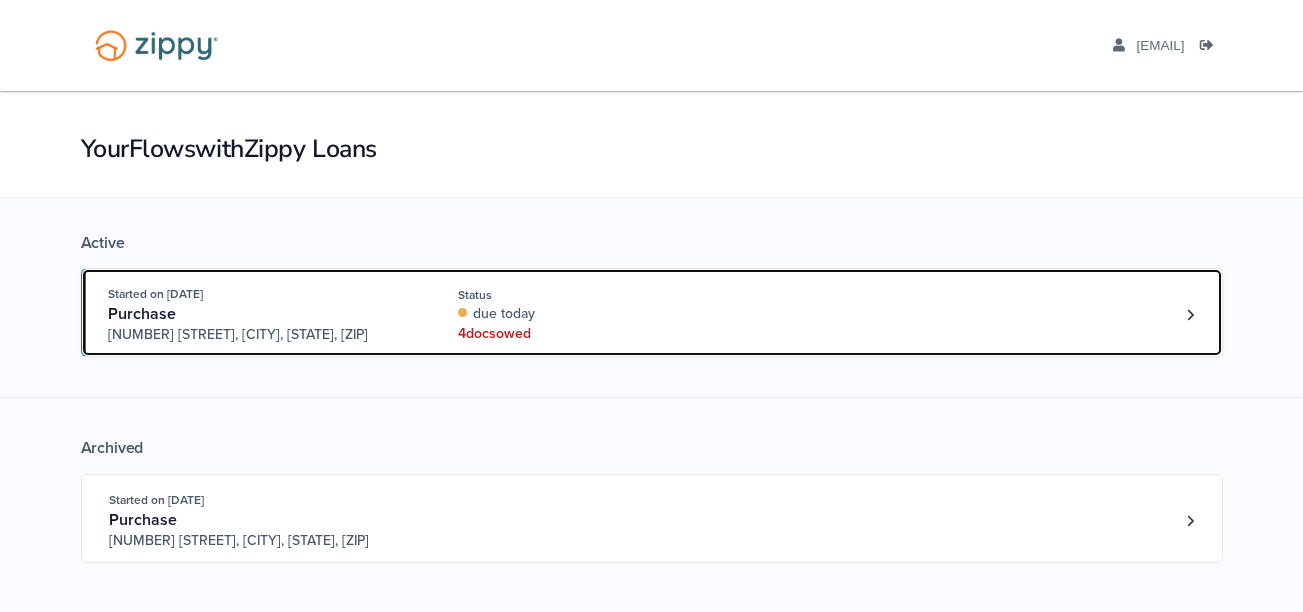 click on "Started on [DATE] Purchase [NUMBER] [STREET], [CITY], [STATE], [ZIP] Status due today 4  doc s  owed" at bounding box center [642, 314] 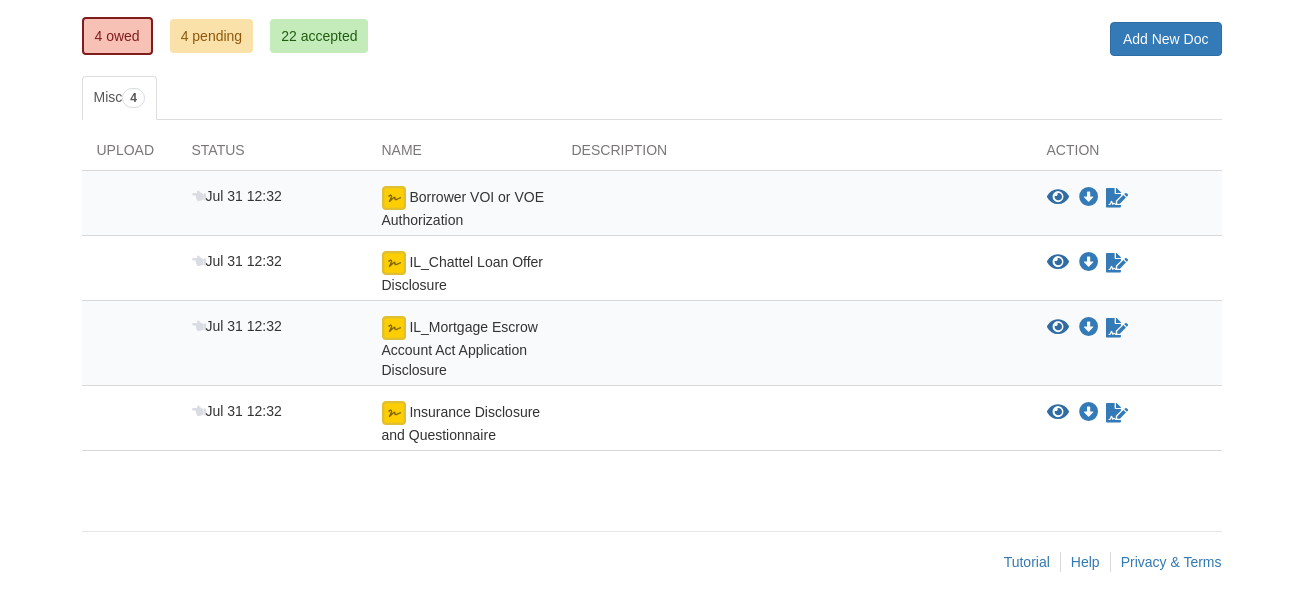 scroll, scrollTop: 0, scrollLeft: 0, axis: both 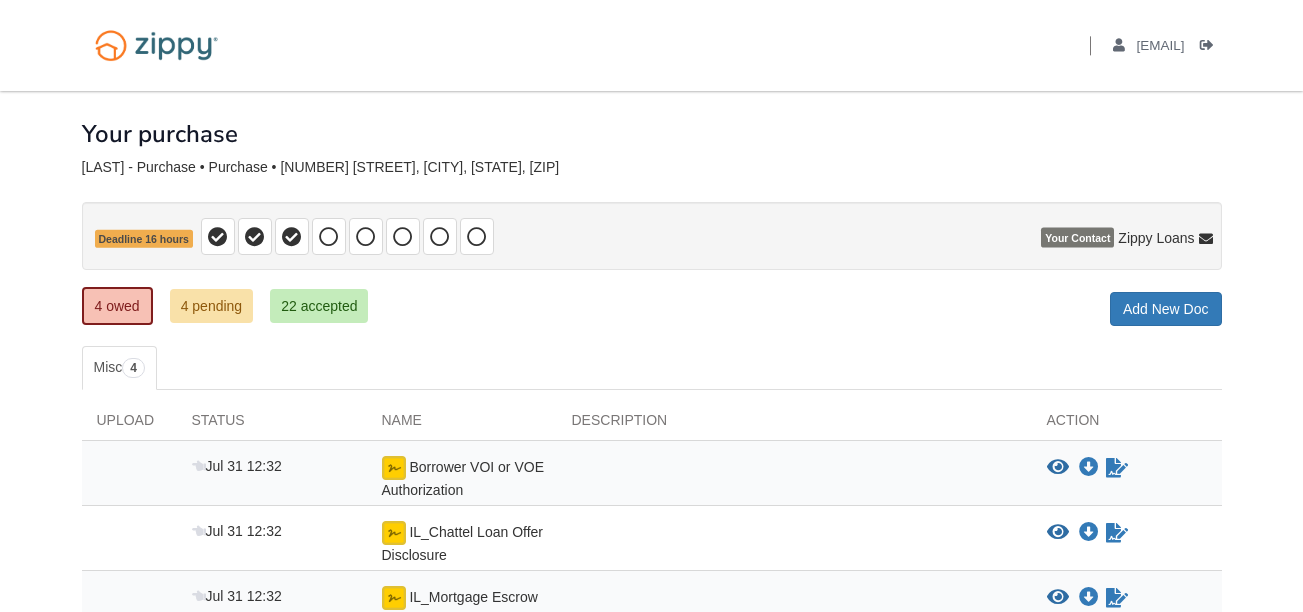 click on "Your Contact" at bounding box center (1077, 238) 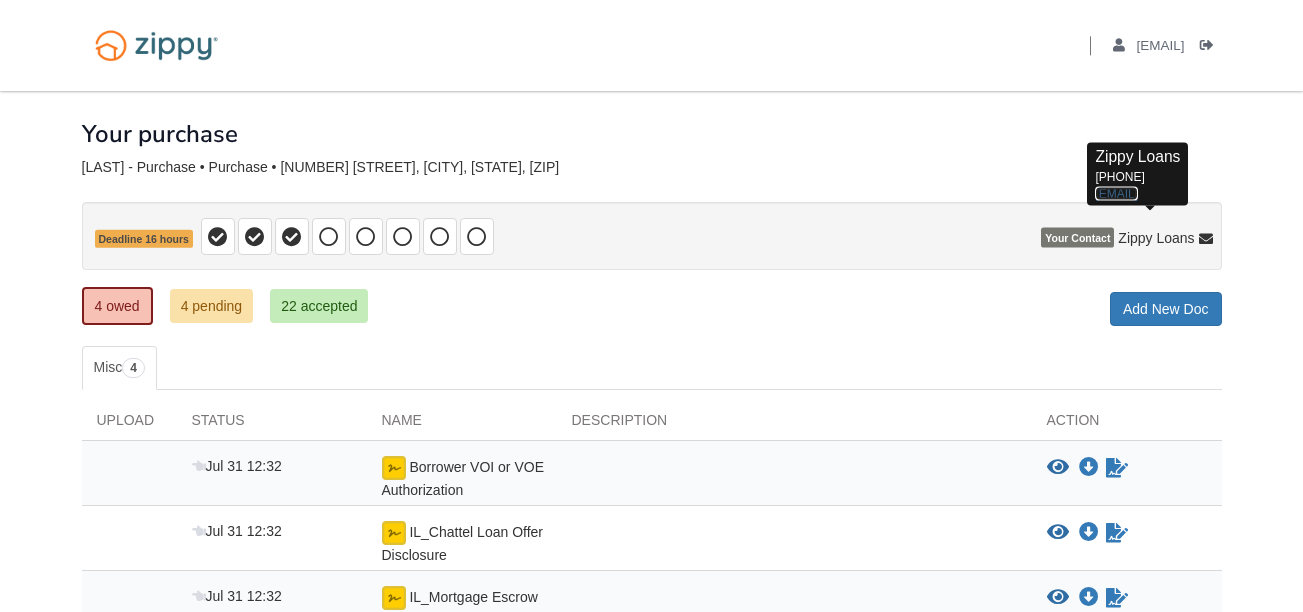 click on "zippyguide@zippymh.com" at bounding box center (1116, 193) 